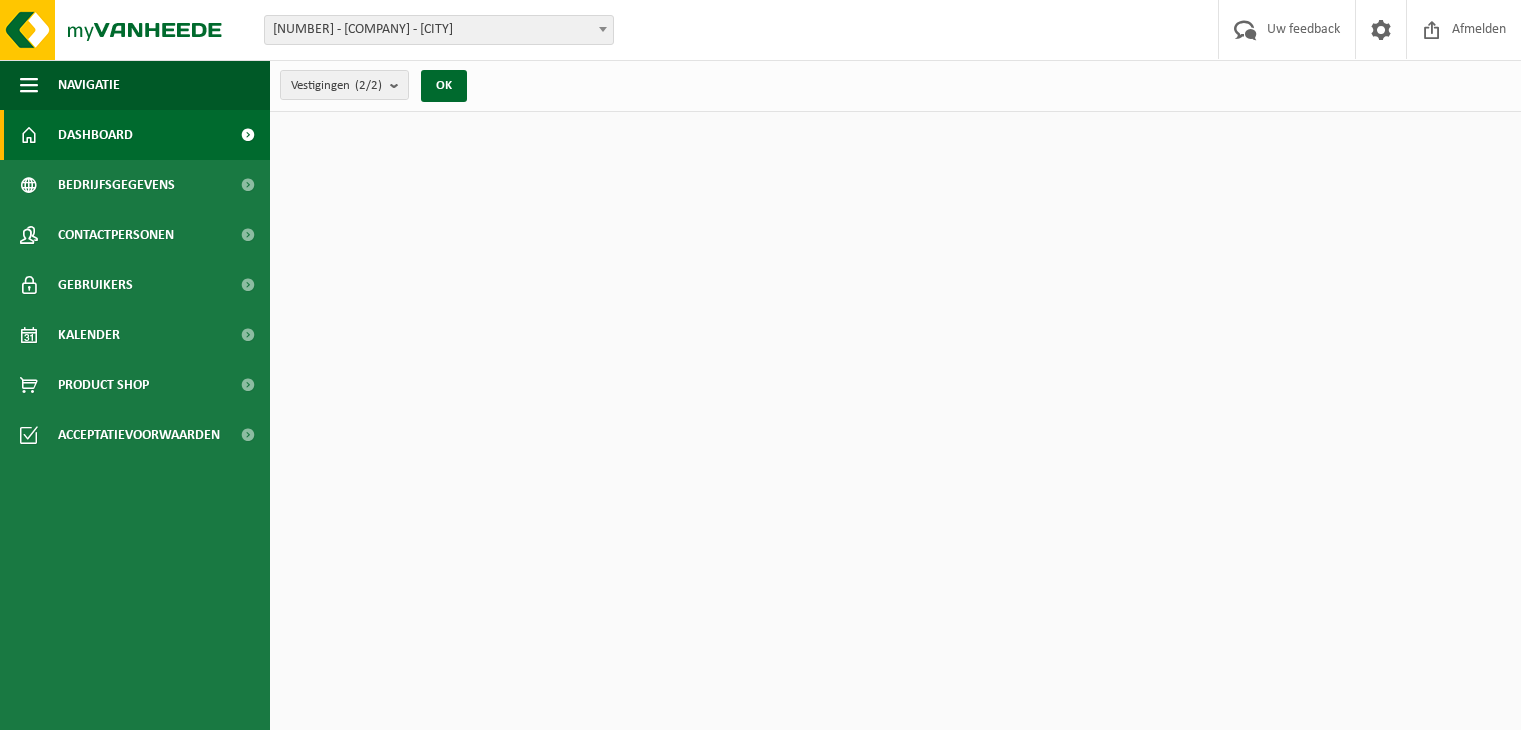 scroll, scrollTop: 0, scrollLeft: 0, axis: both 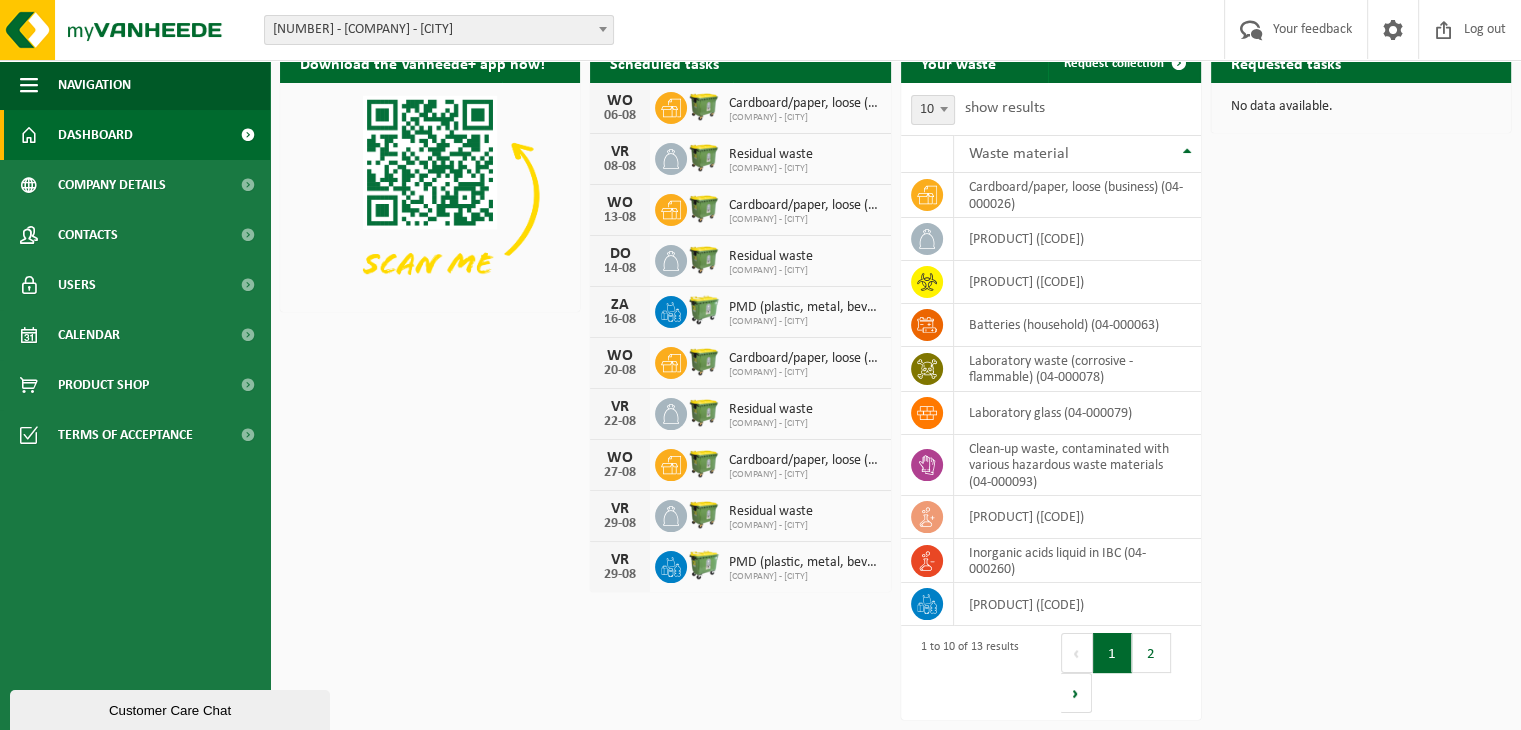 click on "Customer Care Chat" at bounding box center (170, 710) 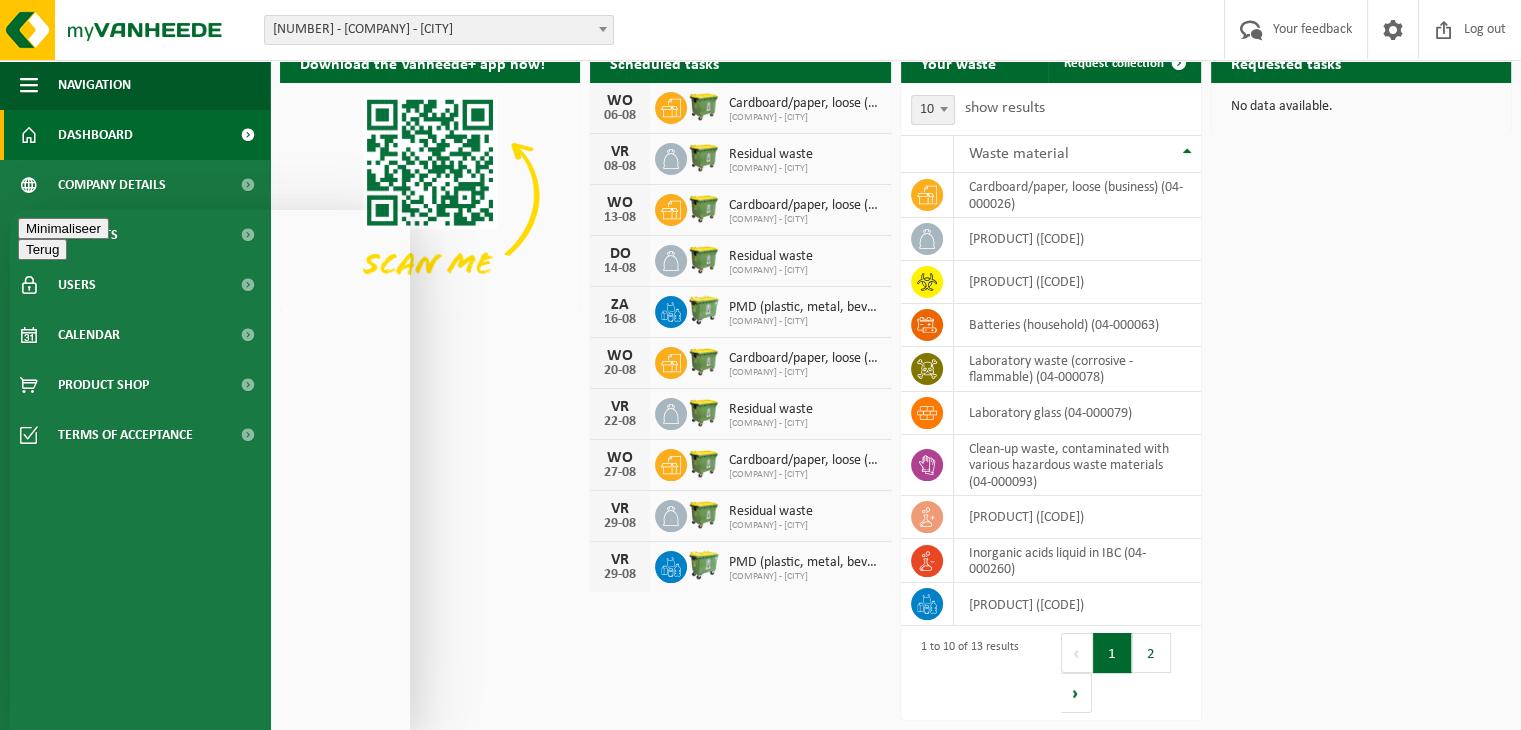 click on "We typically reply in a few minutes" at bounding box center (210, 873) 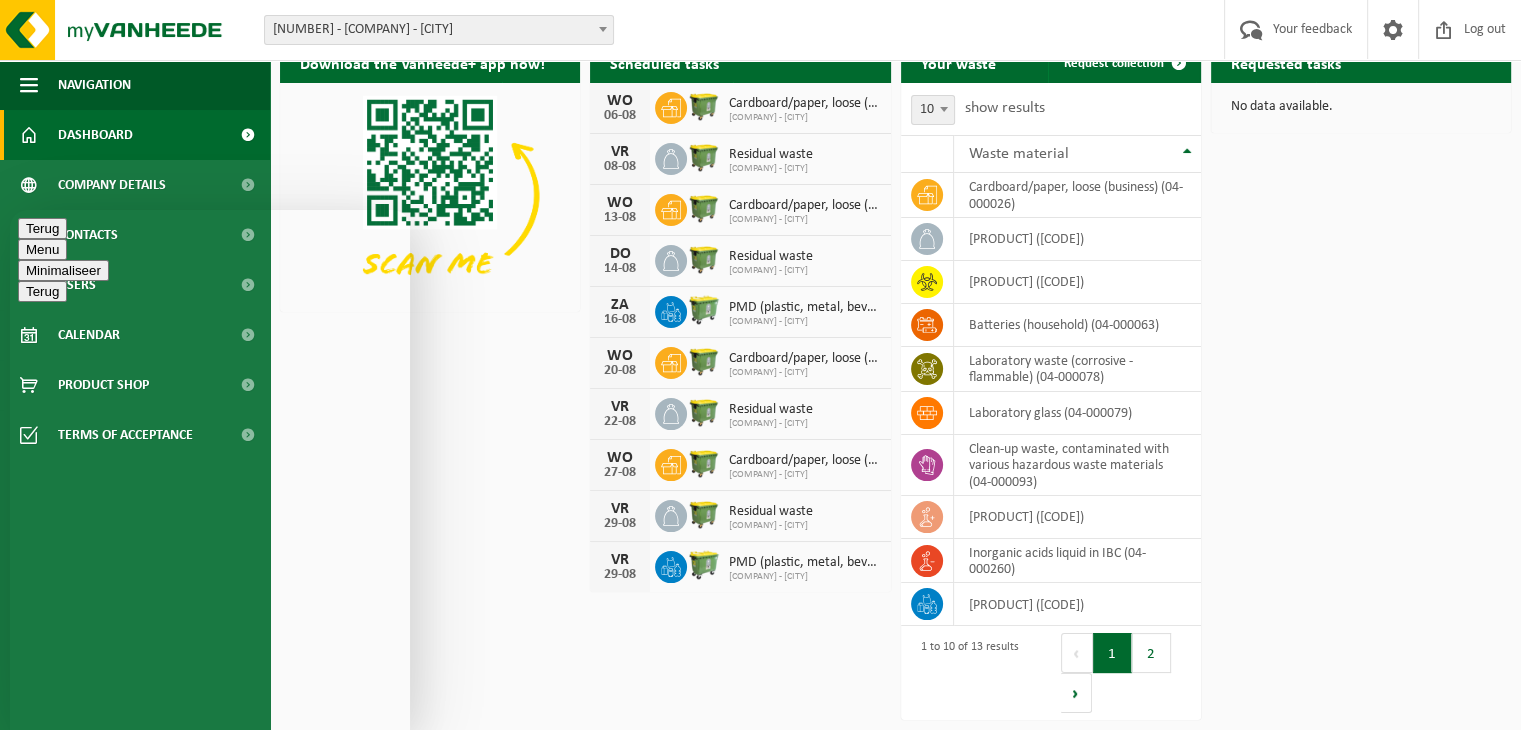 click at bounding box center [10, 210] 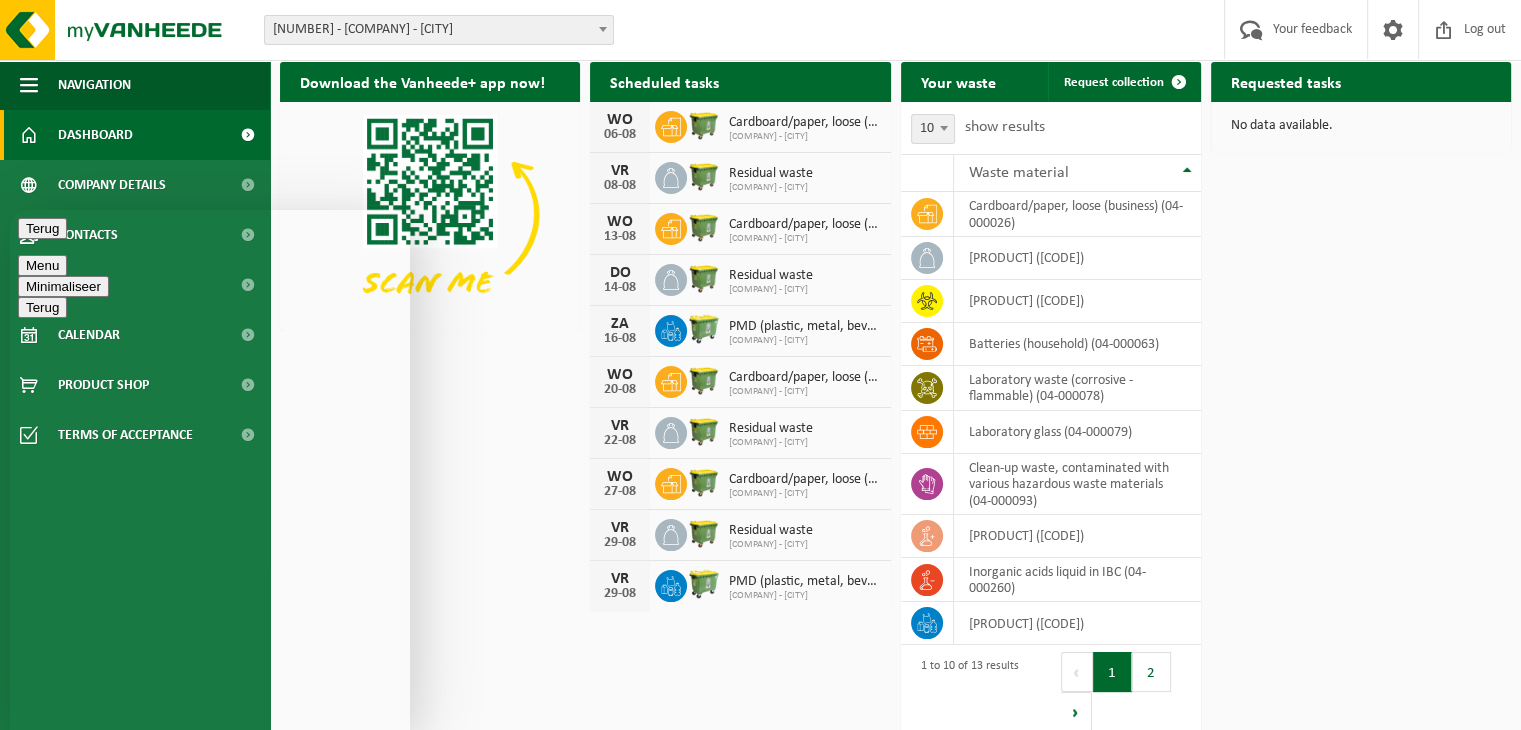 scroll, scrollTop: 105, scrollLeft: 0, axis: vertical 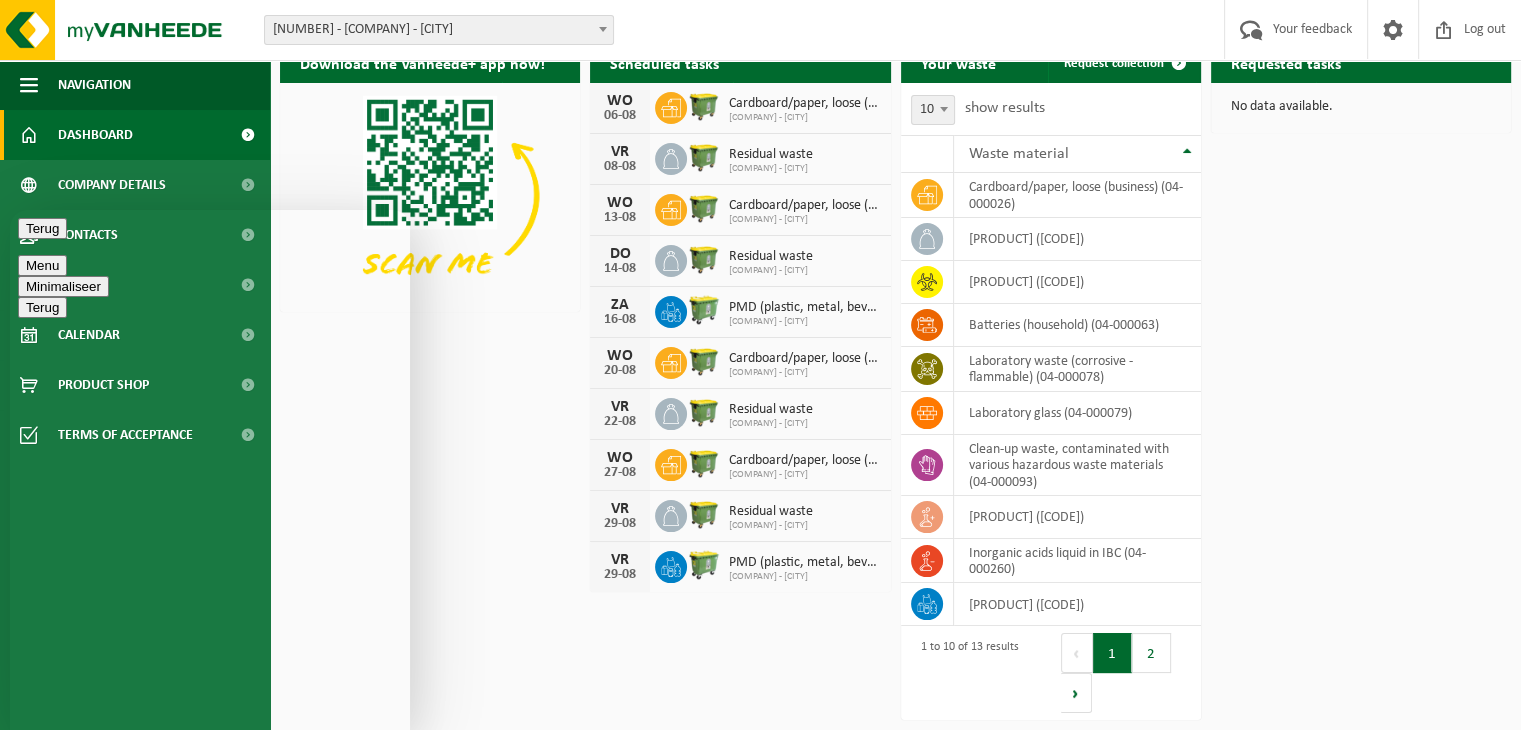 click at bounding box center [10, 210] 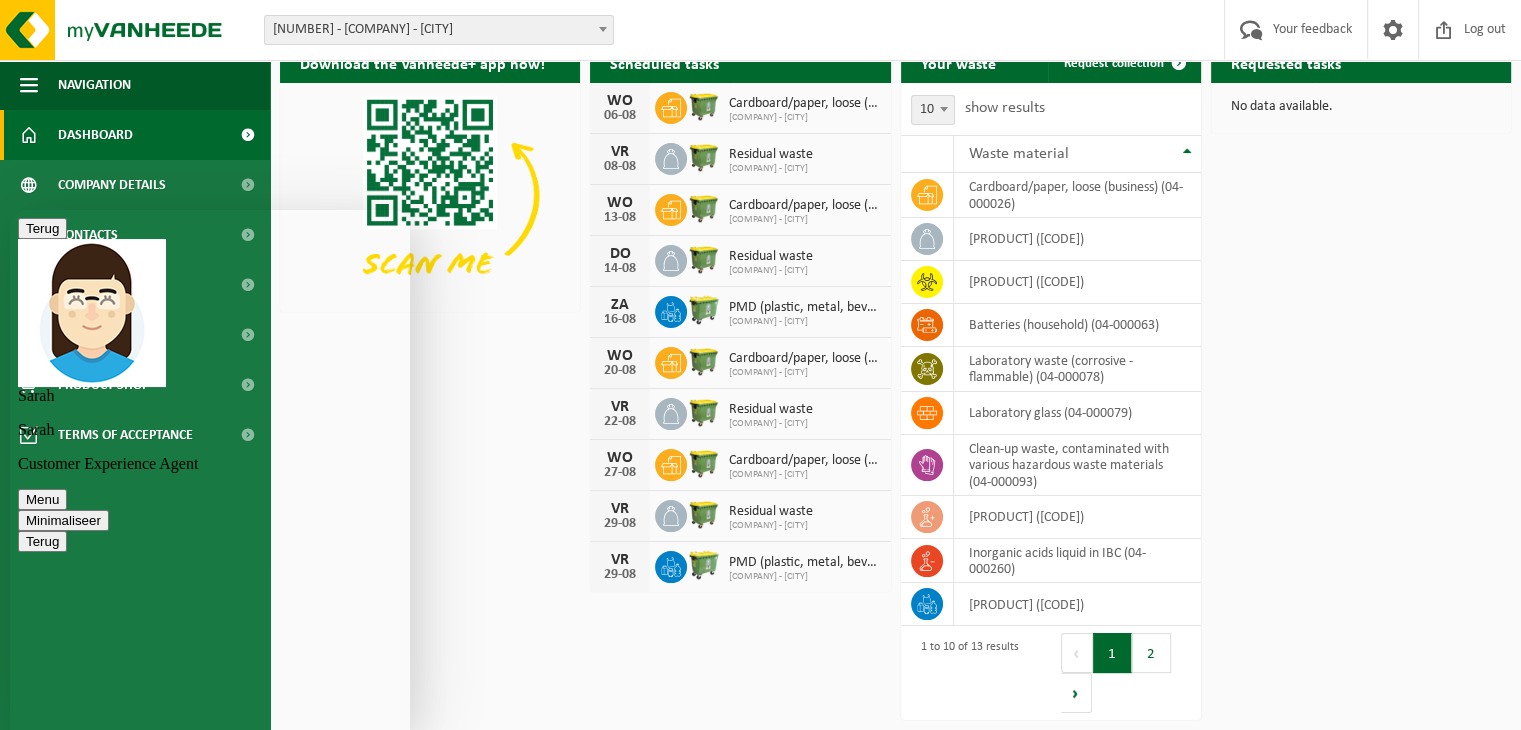 drag, startPoint x: 92, startPoint y: 699, endPoint x: 10, endPoint y: 904, distance: 220.79176 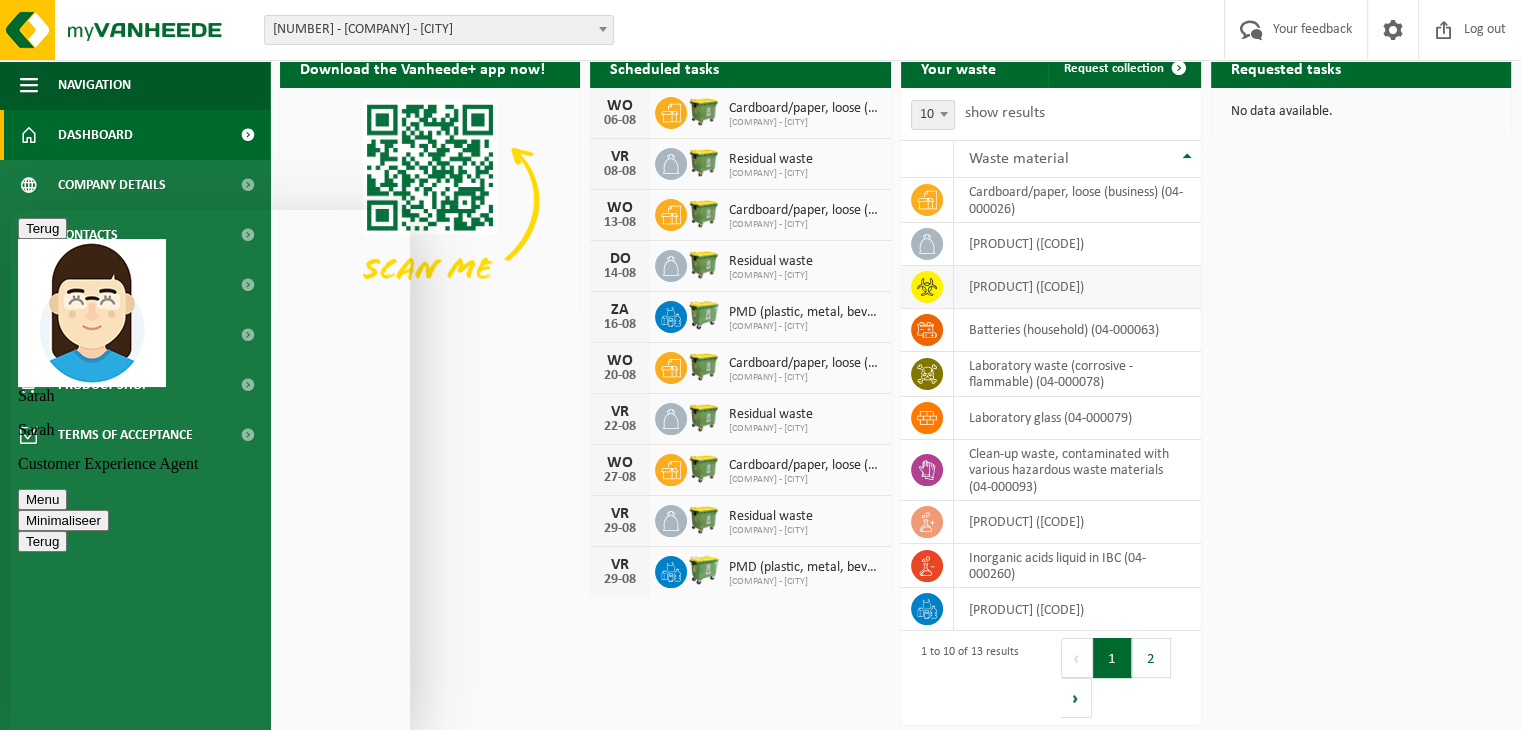 scroll, scrollTop: 105, scrollLeft: 0, axis: vertical 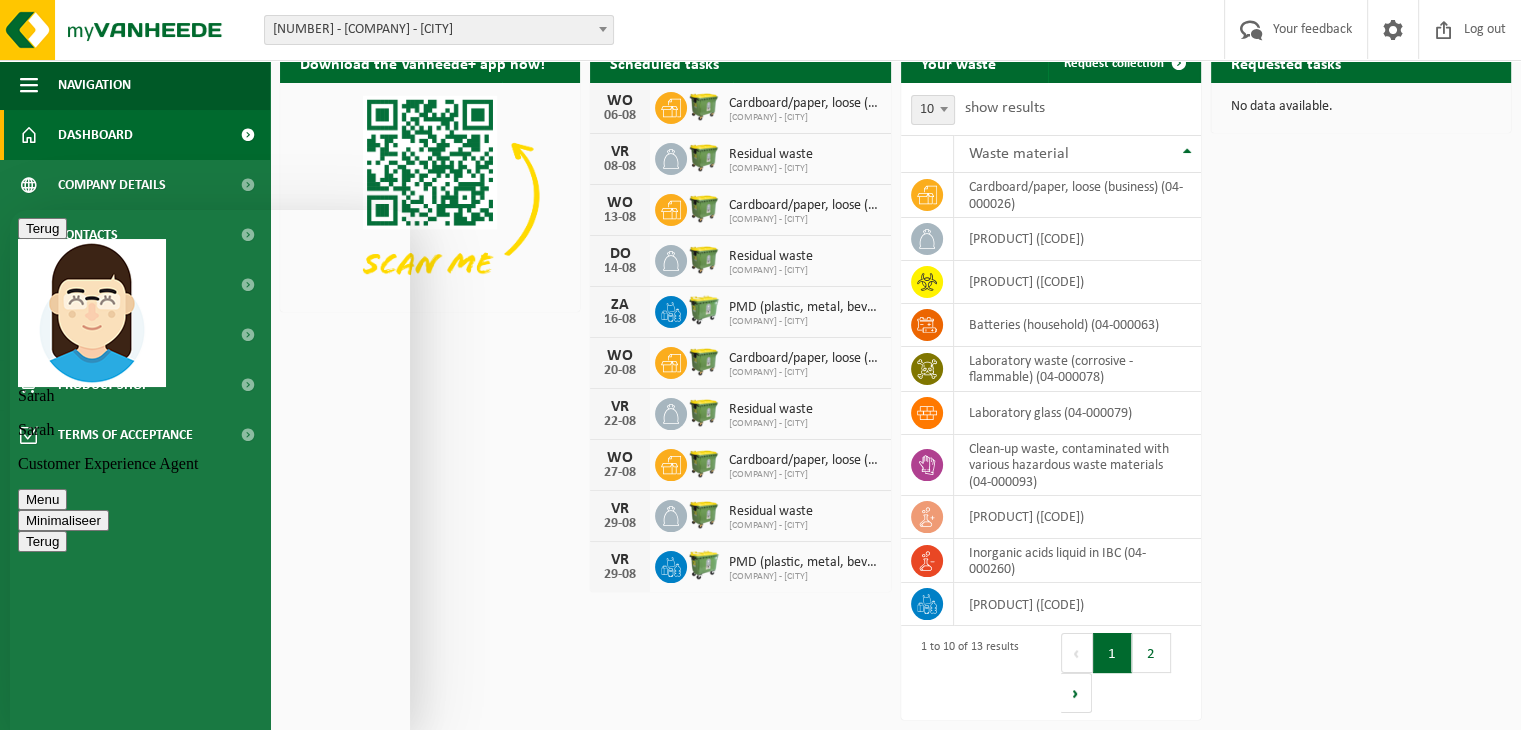 click at bounding box center (10, 210) 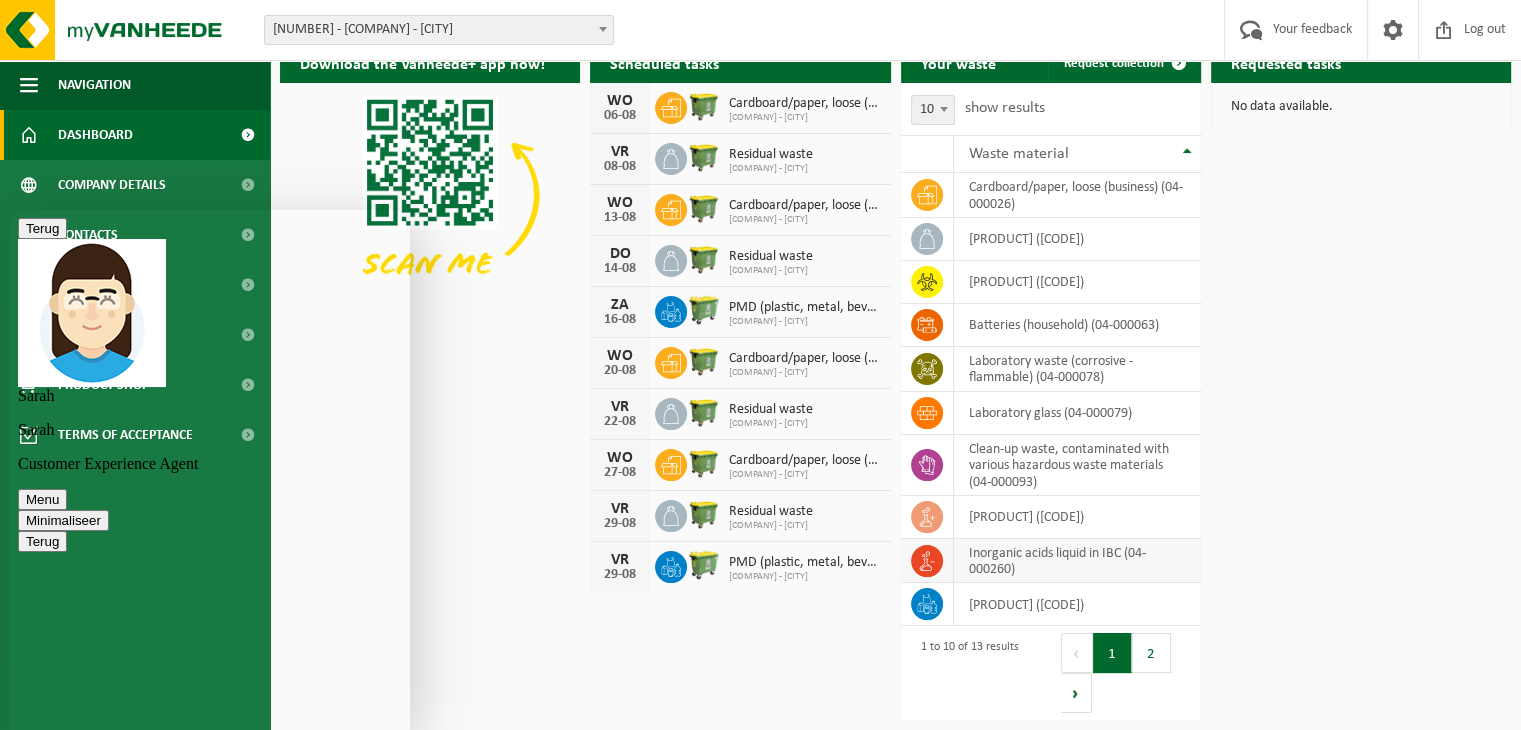 click on "inorganic acids liquid in IBC (04-000260)" at bounding box center [1057, 561] 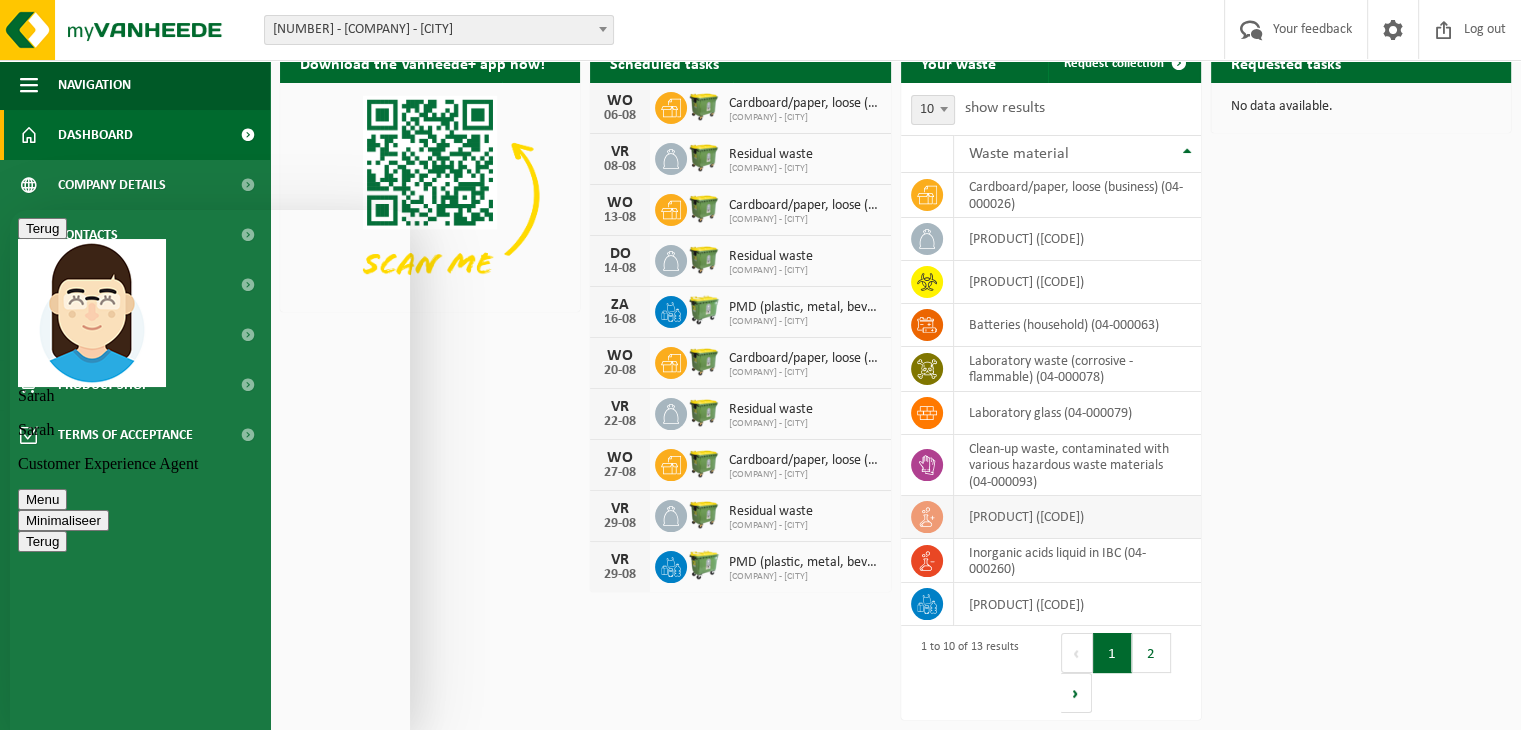 click on "[PRODUCT] ([CODE])" at bounding box center (1026, 517) 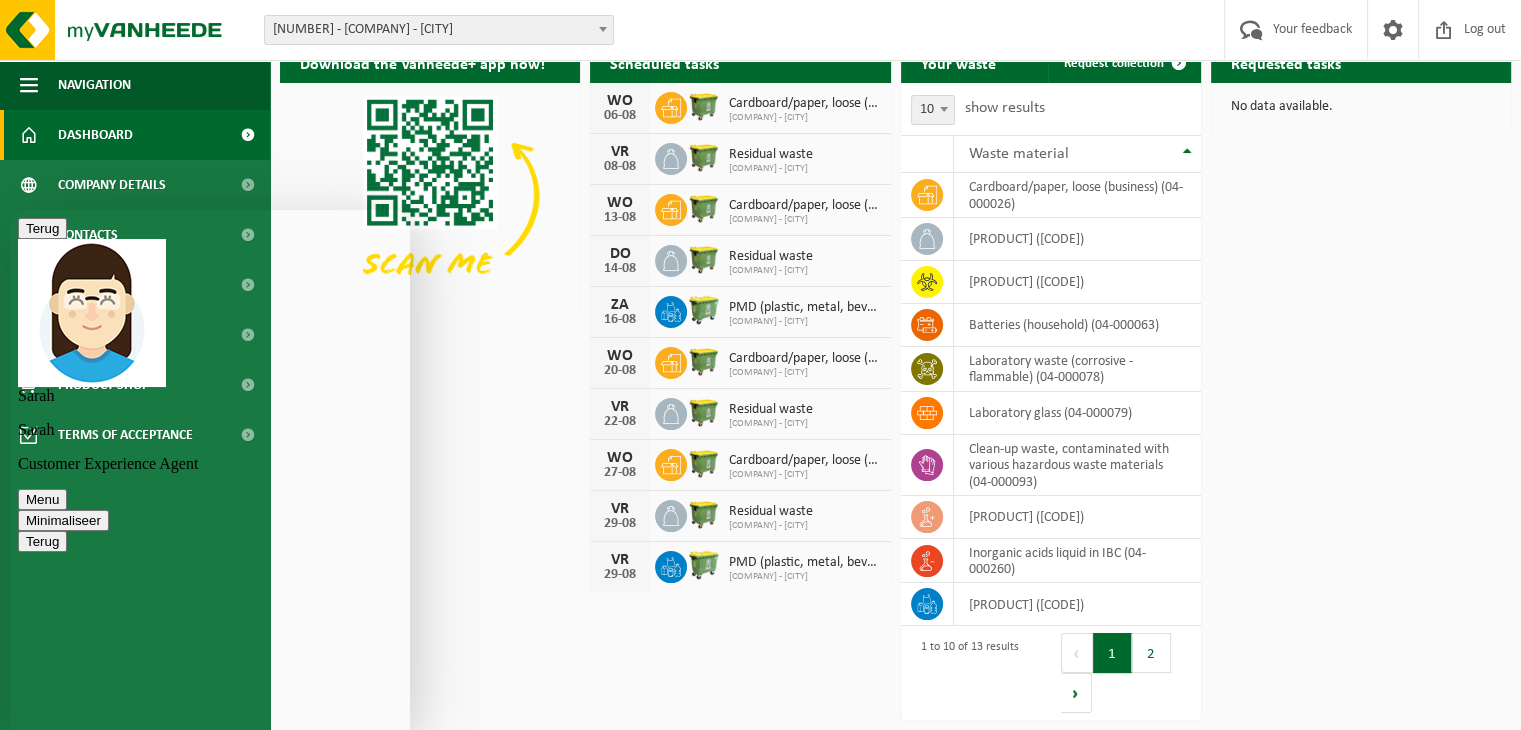 click on "I can find some category mentioned Inorganic acids and bases in liquid, but it shows only" at bounding box center (10, 210) 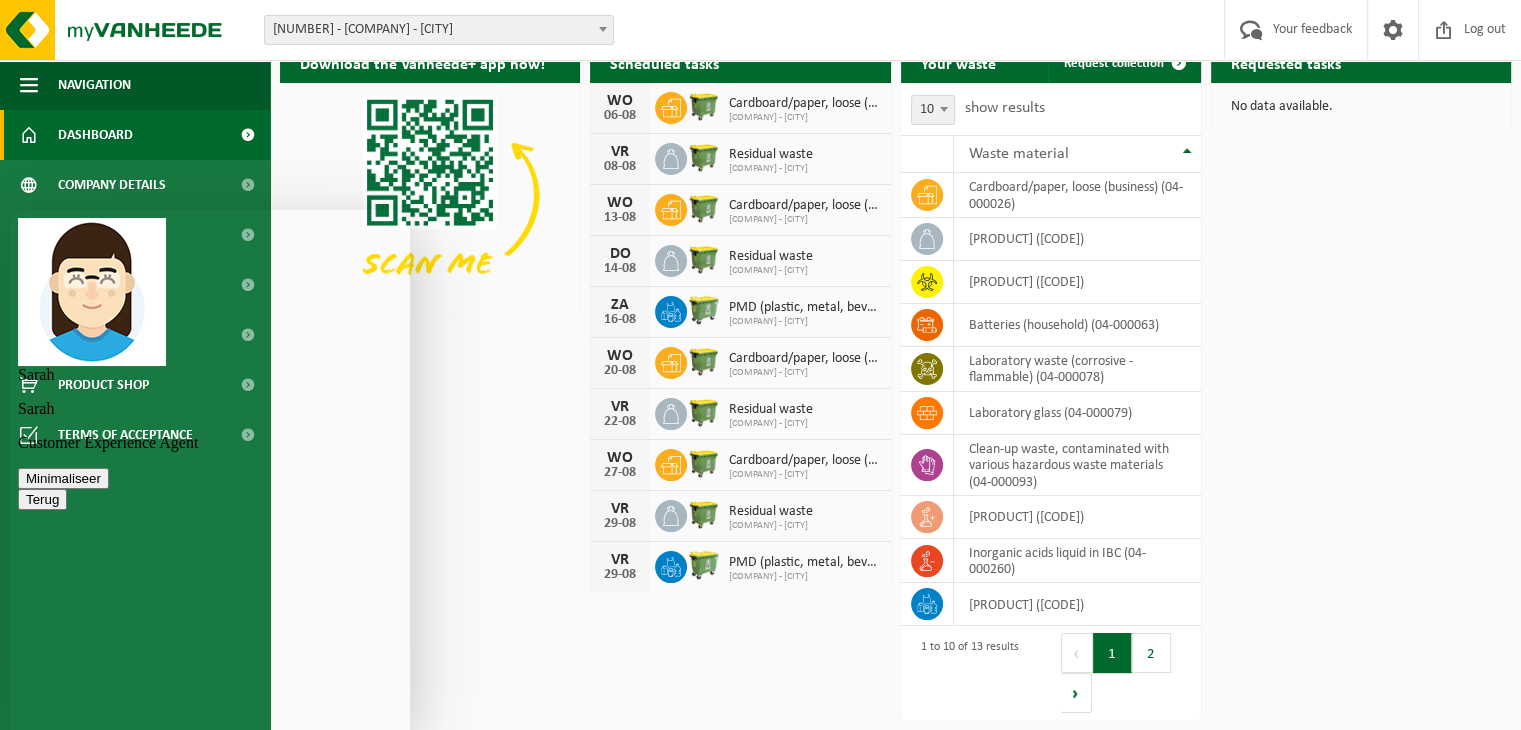 scroll, scrollTop: 122, scrollLeft: 0, axis: vertical 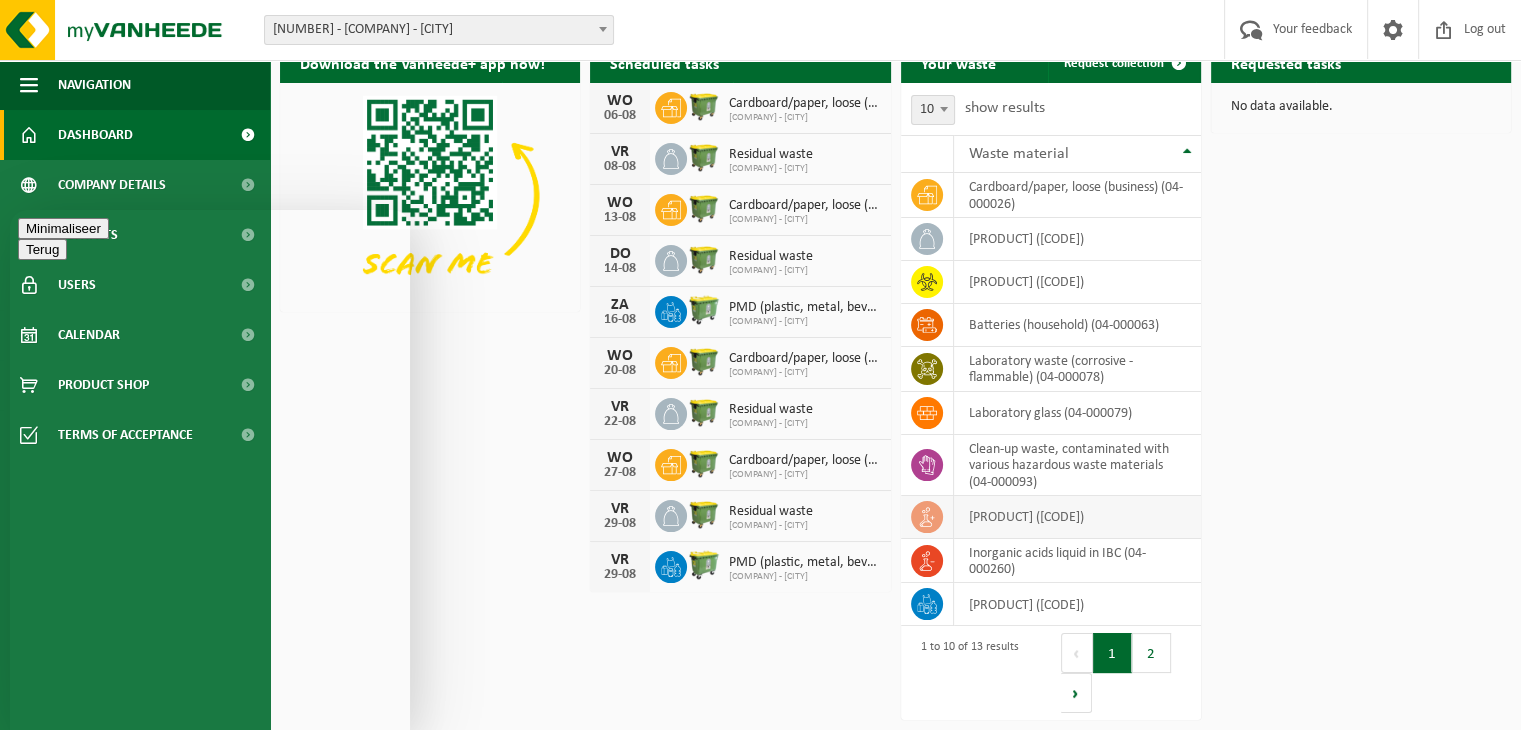click on "[PRODUCT] ([CODE])" at bounding box center [1026, 517] 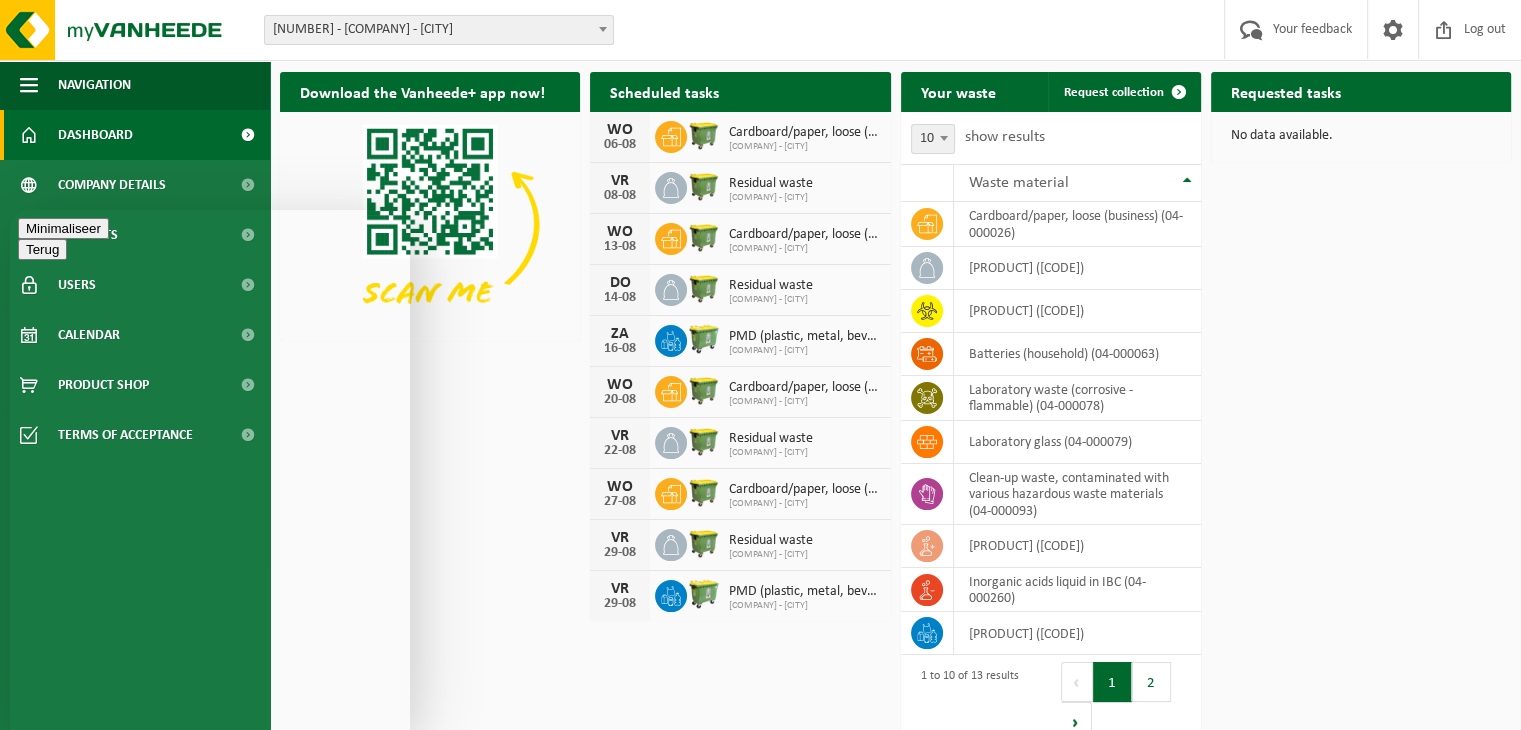 scroll, scrollTop: 100, scrollLeft: 0, axis: vertical 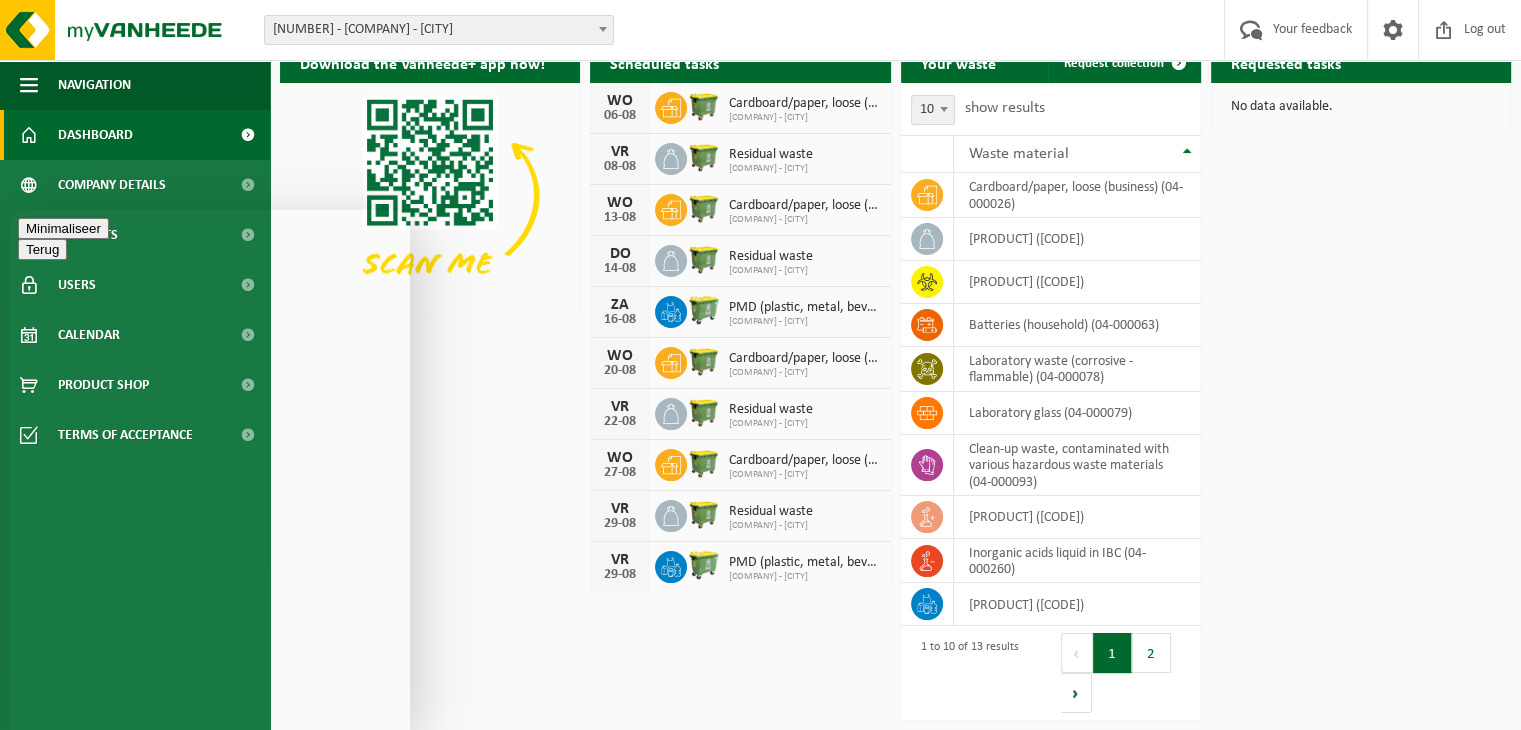 click on "so in which category i should schedule for pick up ?" at bounding box center [204, 912] 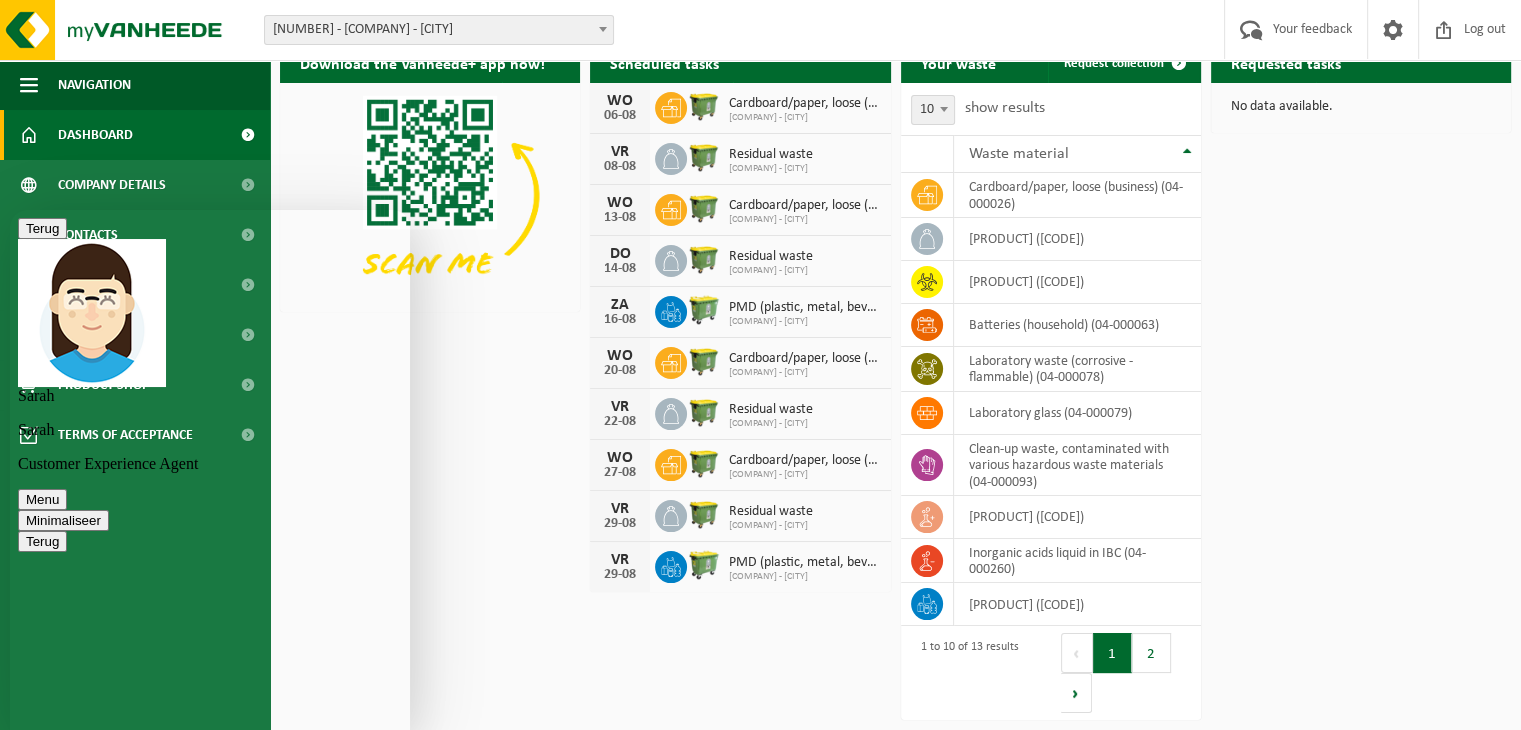 click on "I can find some category mentioned Inorganic acids and bases in liquid, but it shows only" at bounding box center [10, 210] 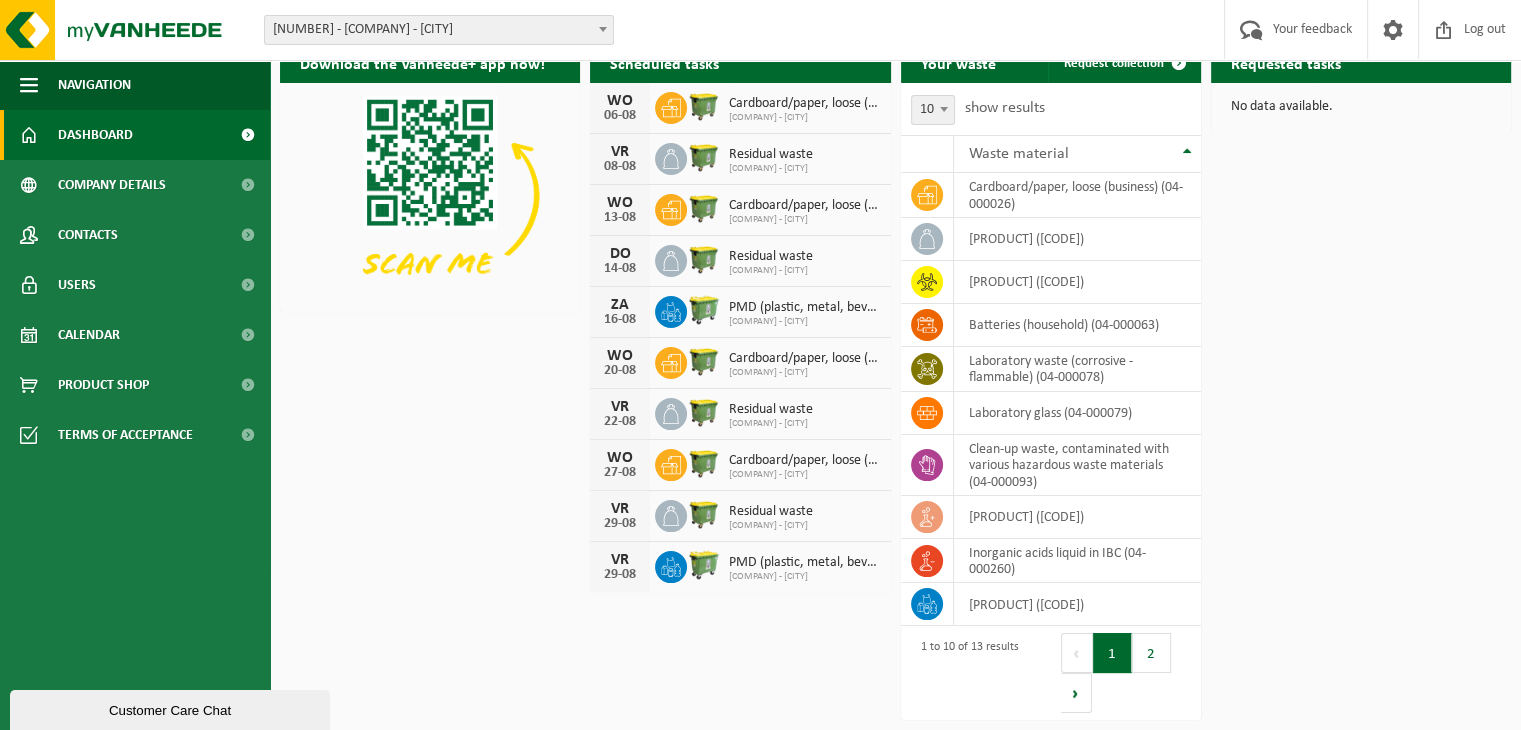 scroll, scrollTop: 0, scrollLeft: 0, axis: both 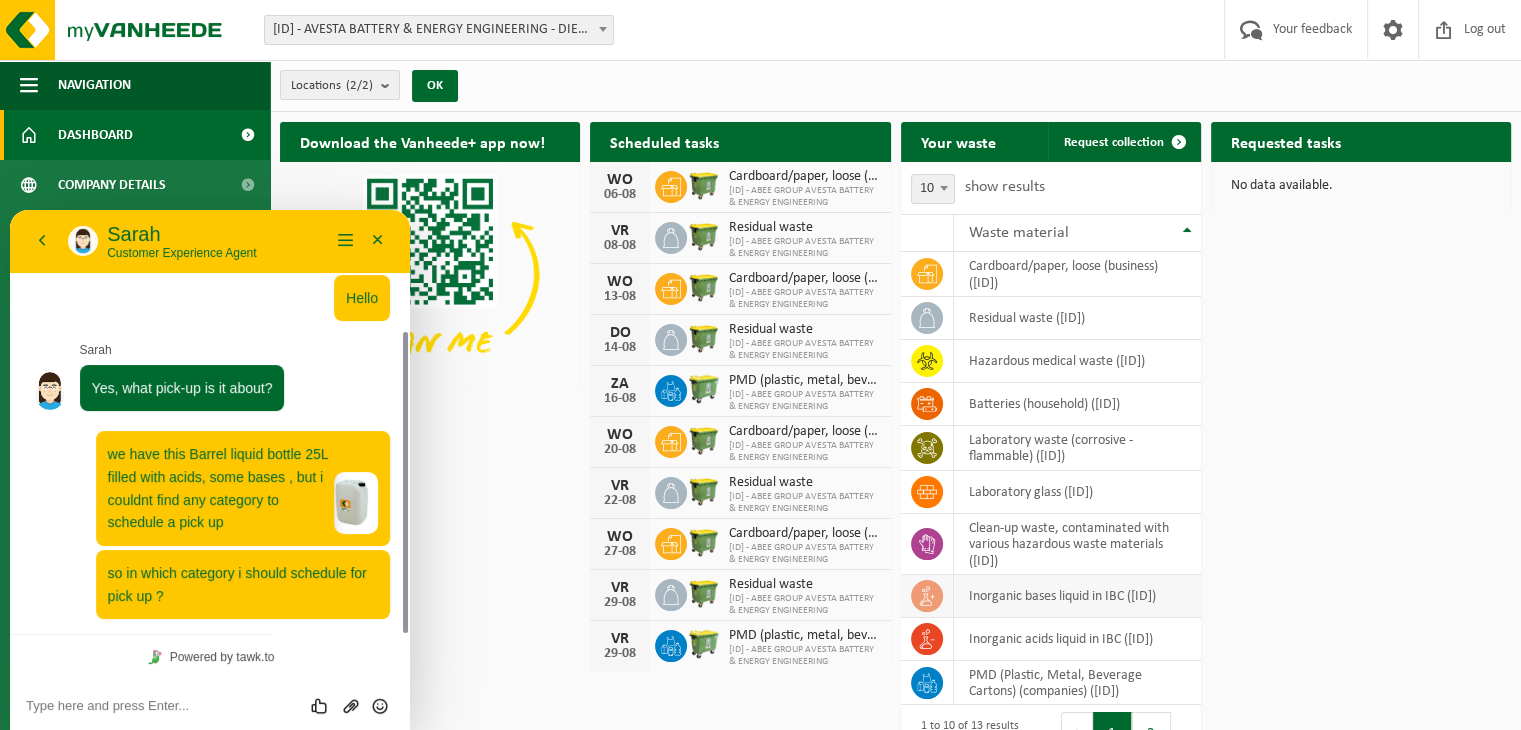 click on "[PRODUCT] ([CODE])" at bounding box center (1062, 596) 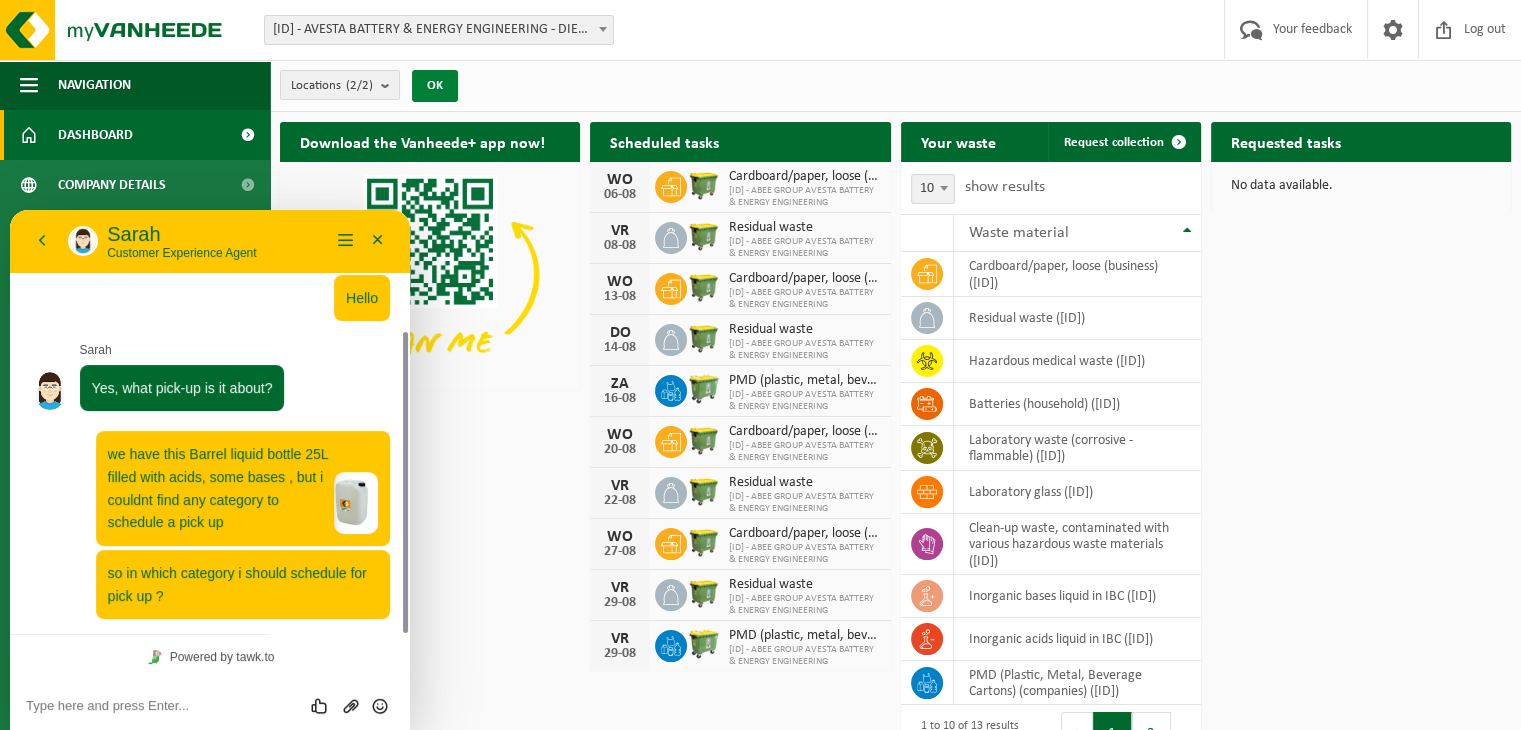 click on "OK" at bounding box center [435, 85] 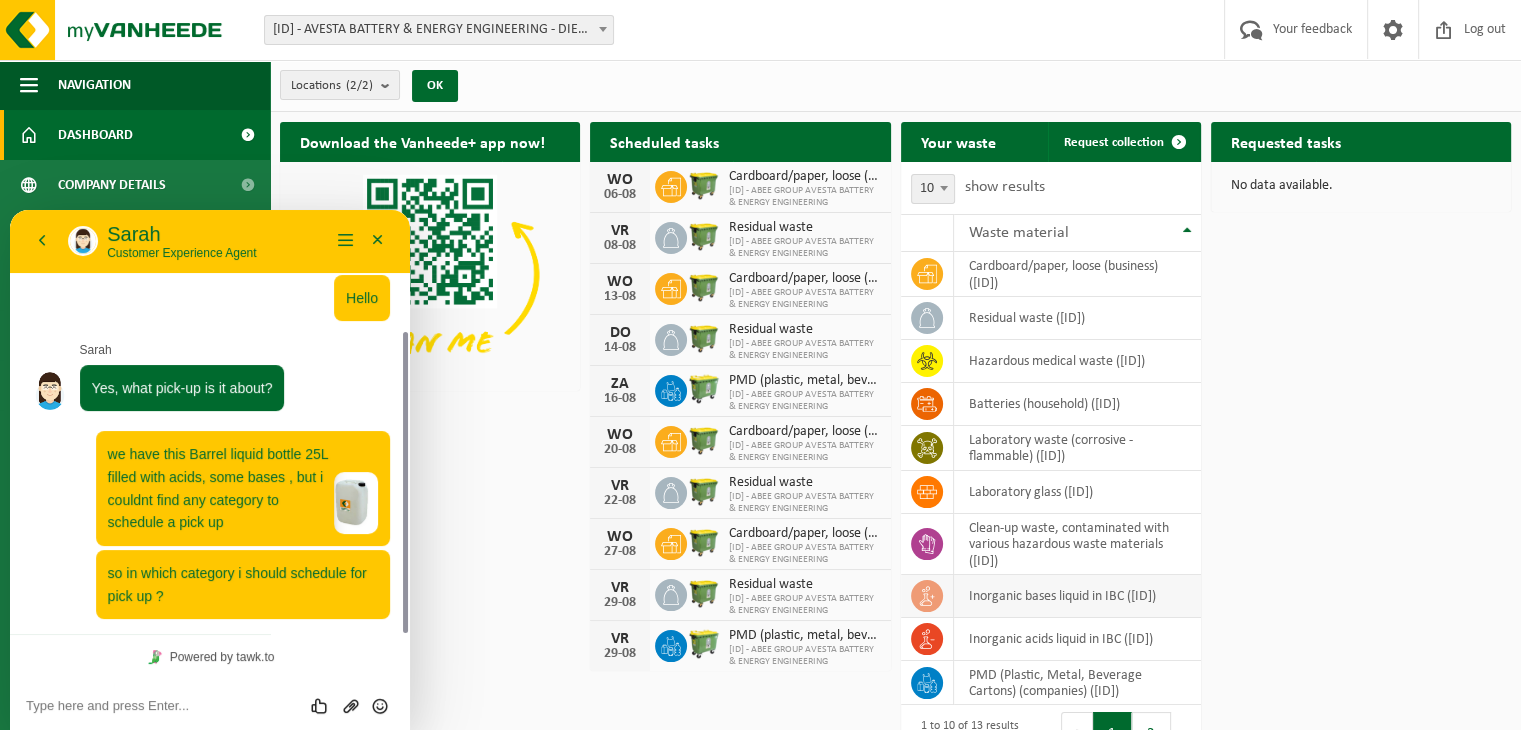 click on "[PRODUCT] ([CODE])" at bounding box center [1077, 596] 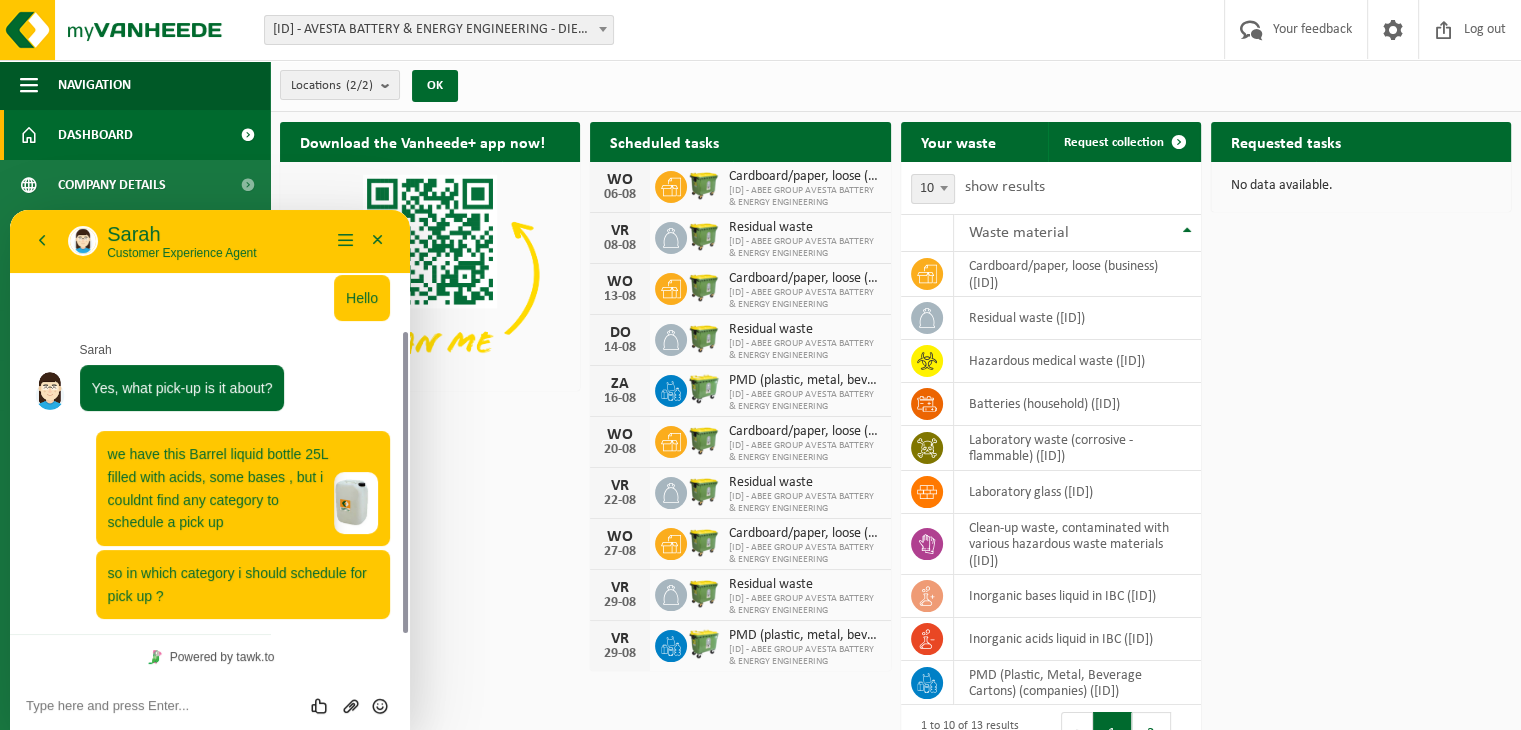click on "Minimize" at bounding box center [378, 241] 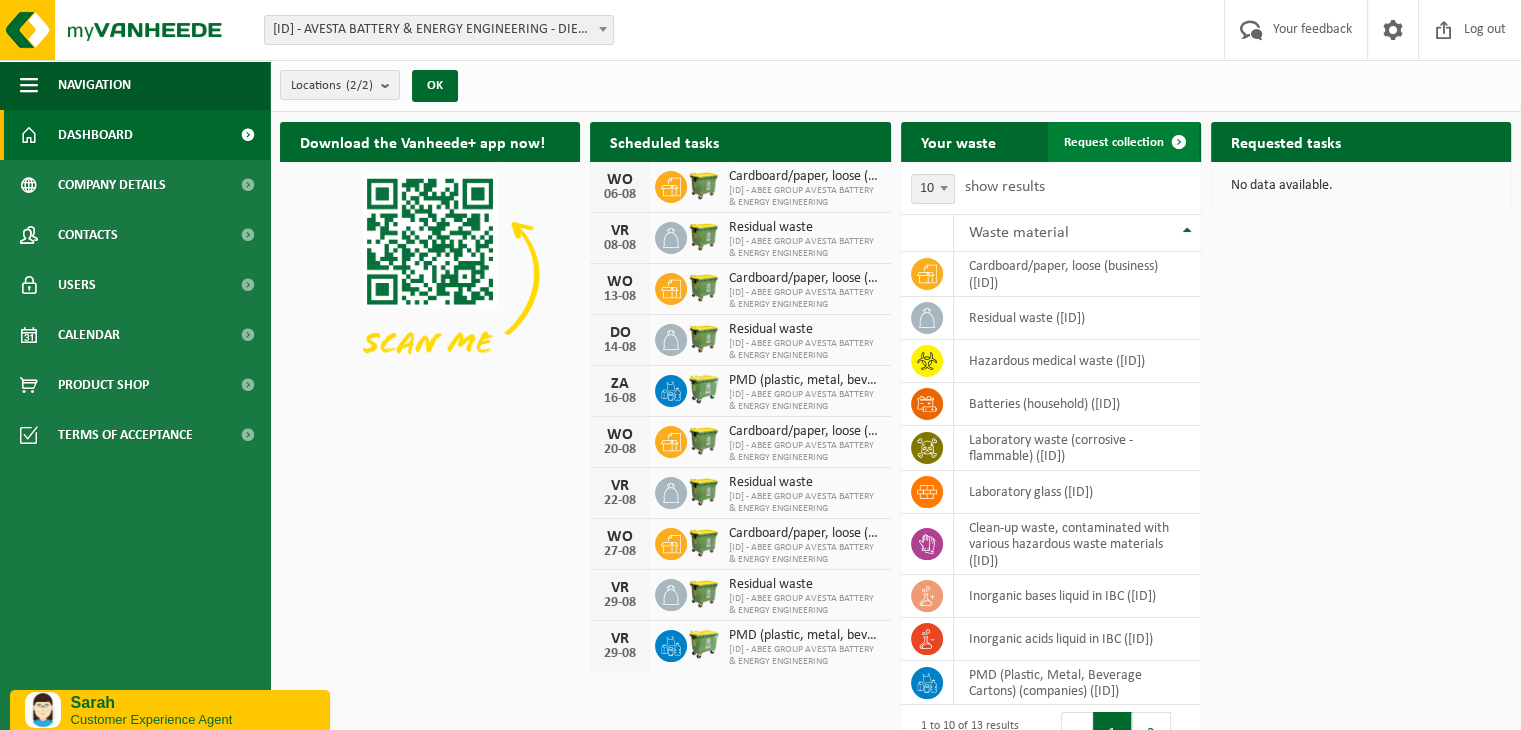 click at bounding box center [1179, 142] 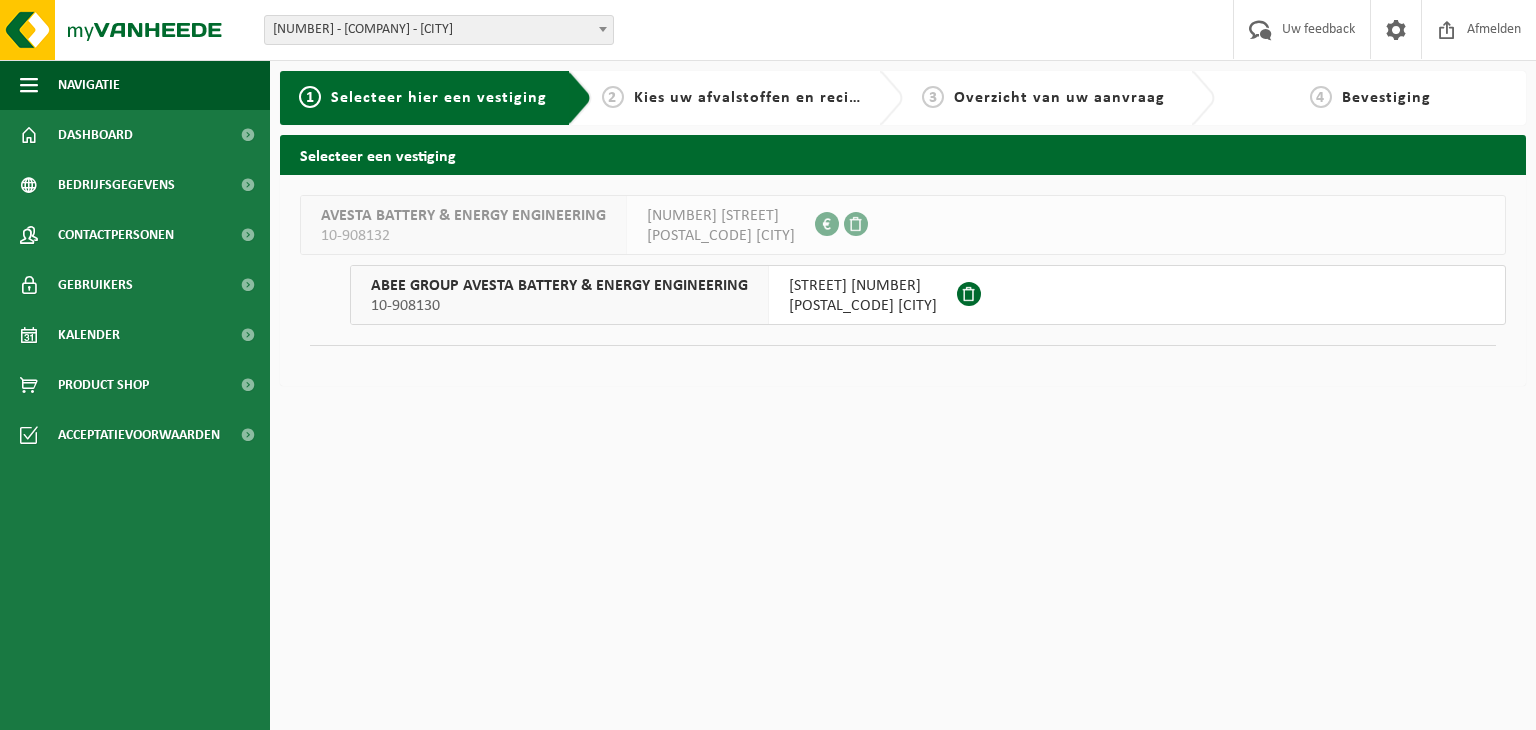 scroll, scrollTop: 0, scrollLeft: 0, axis: both 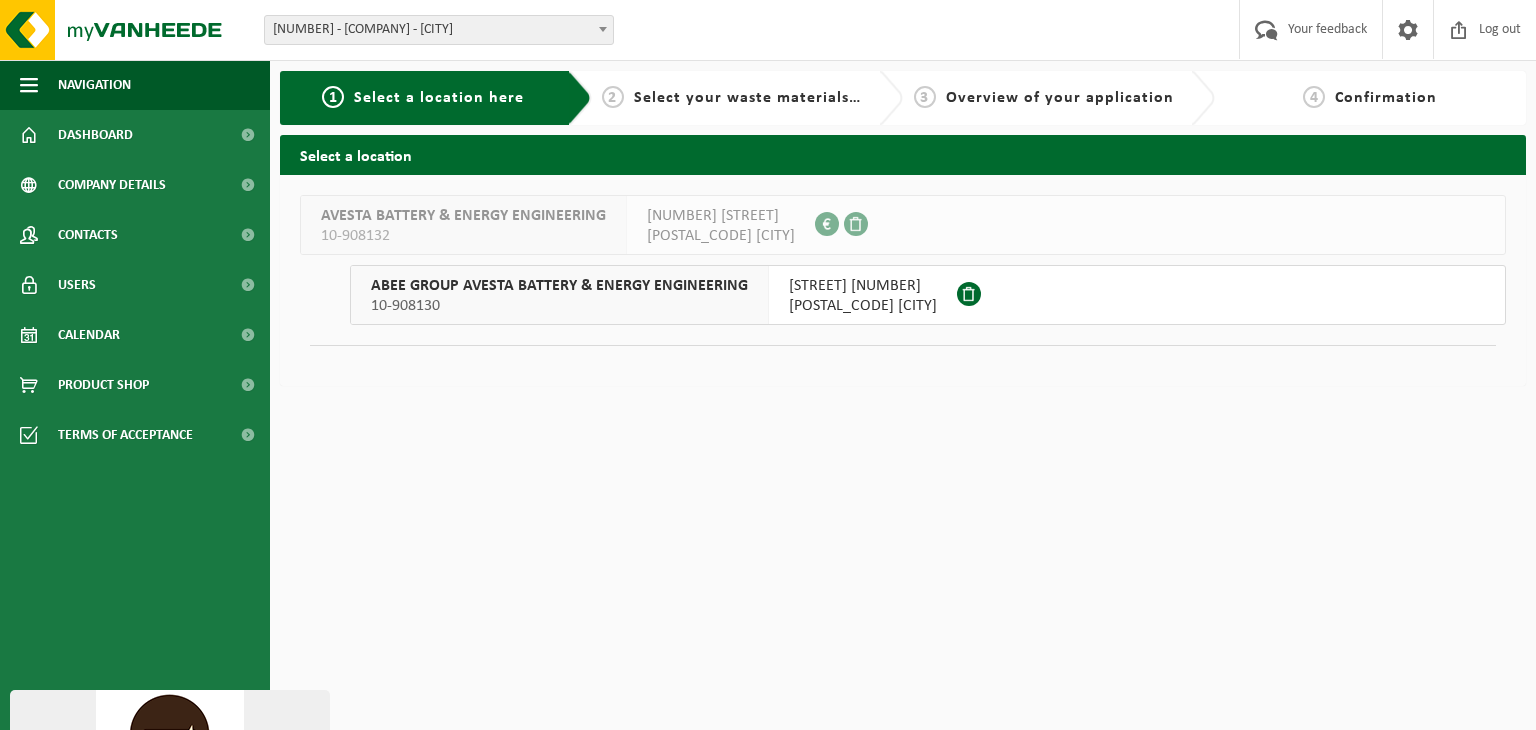 click on "[STREET] [NUMBER]" at bounding box center [855, 286] 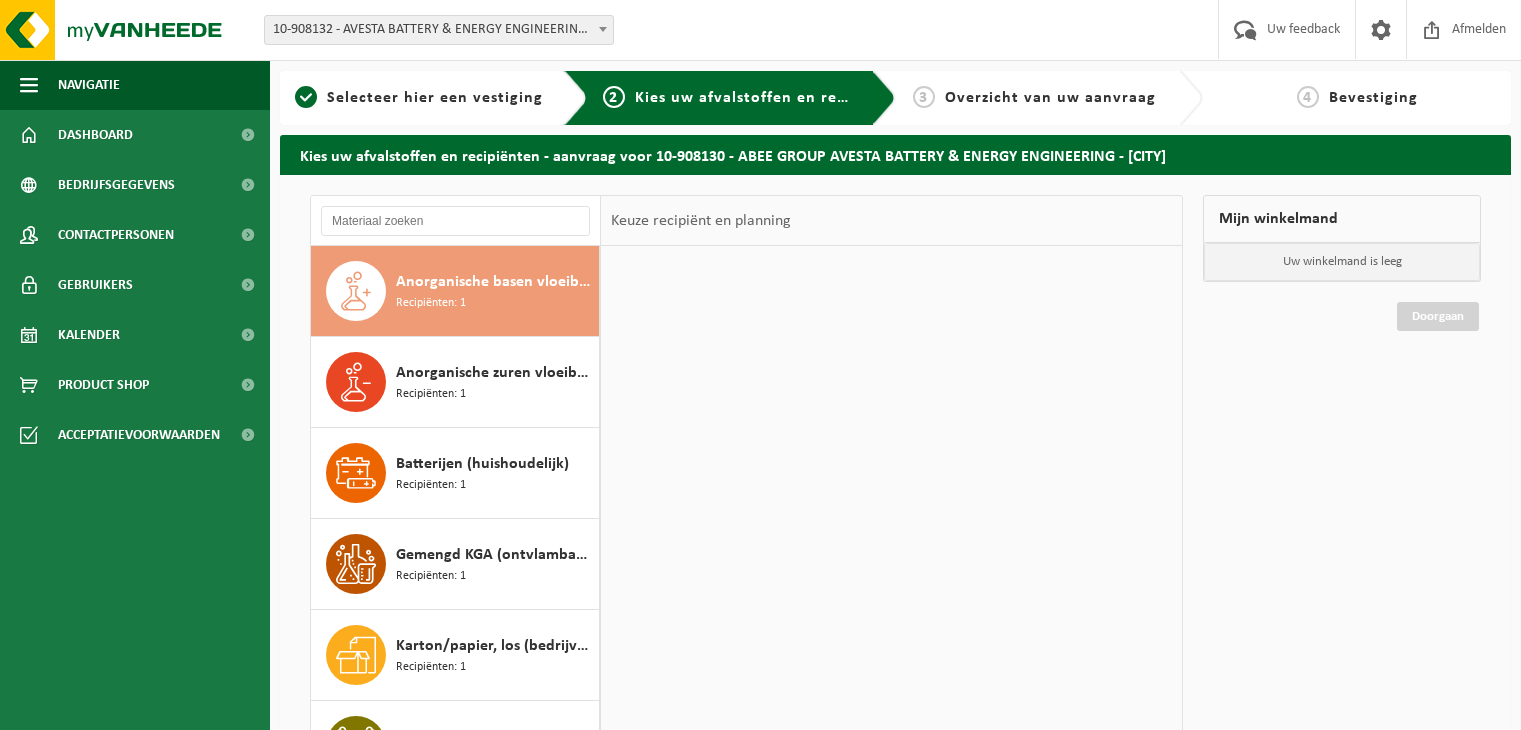 scroll, scrollTop: 0, scrollLeft: 0, axis: both 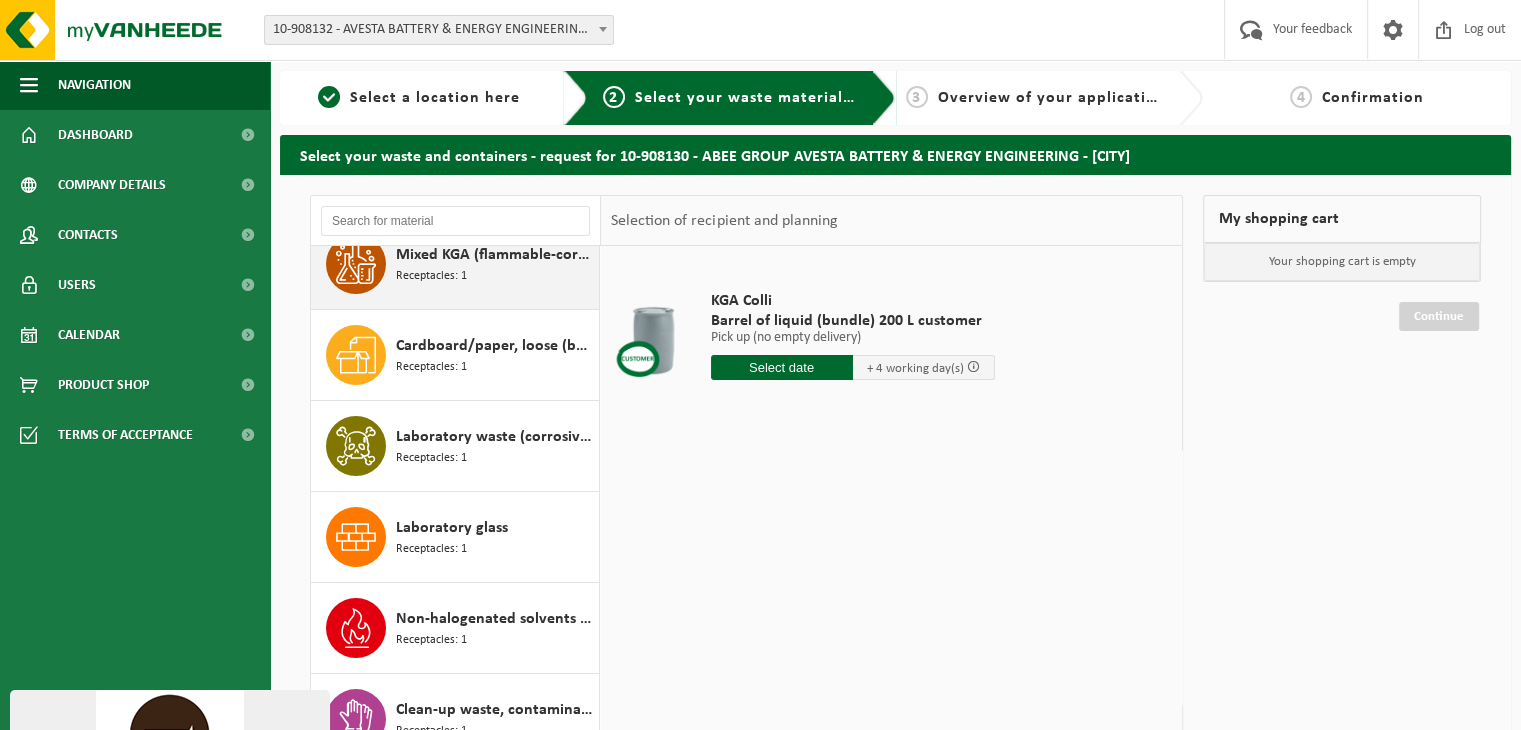 click on "Receptacles: 1" at bounding box center (431, 276) 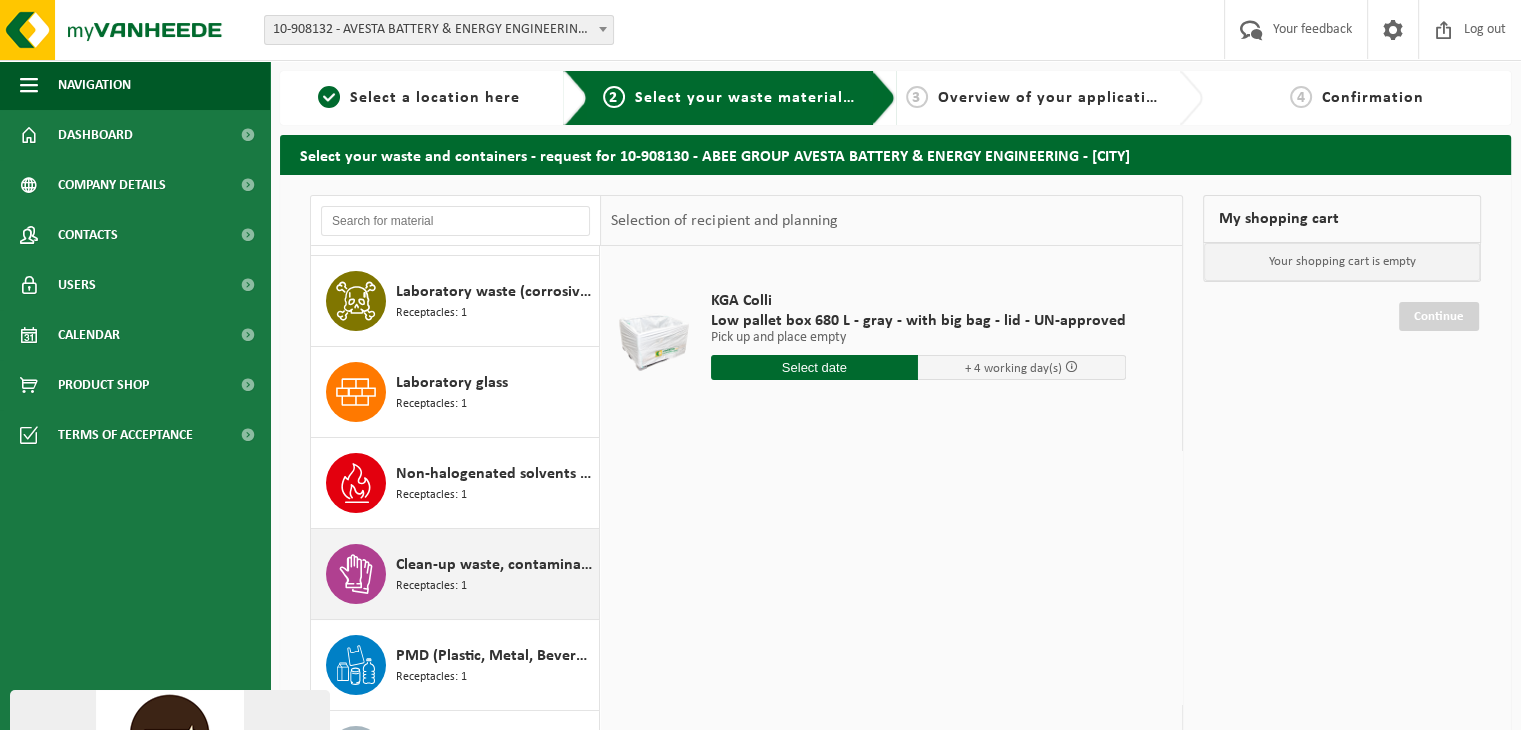 scroll, scrollTop: 488, scrollLeft: 0, axis: vertical 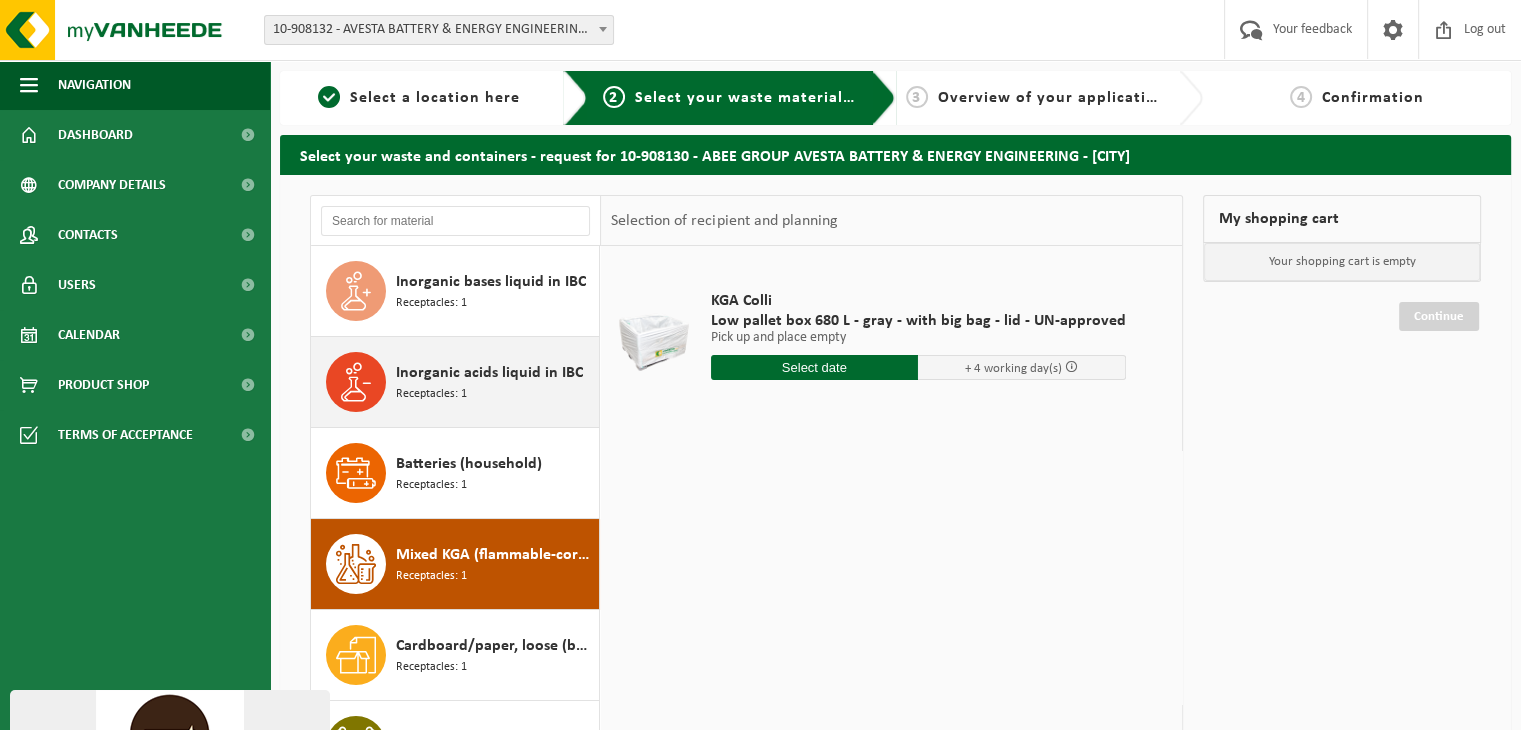 click on "Inorganic acids liquid in IBC" at bounding box center [489, 373] 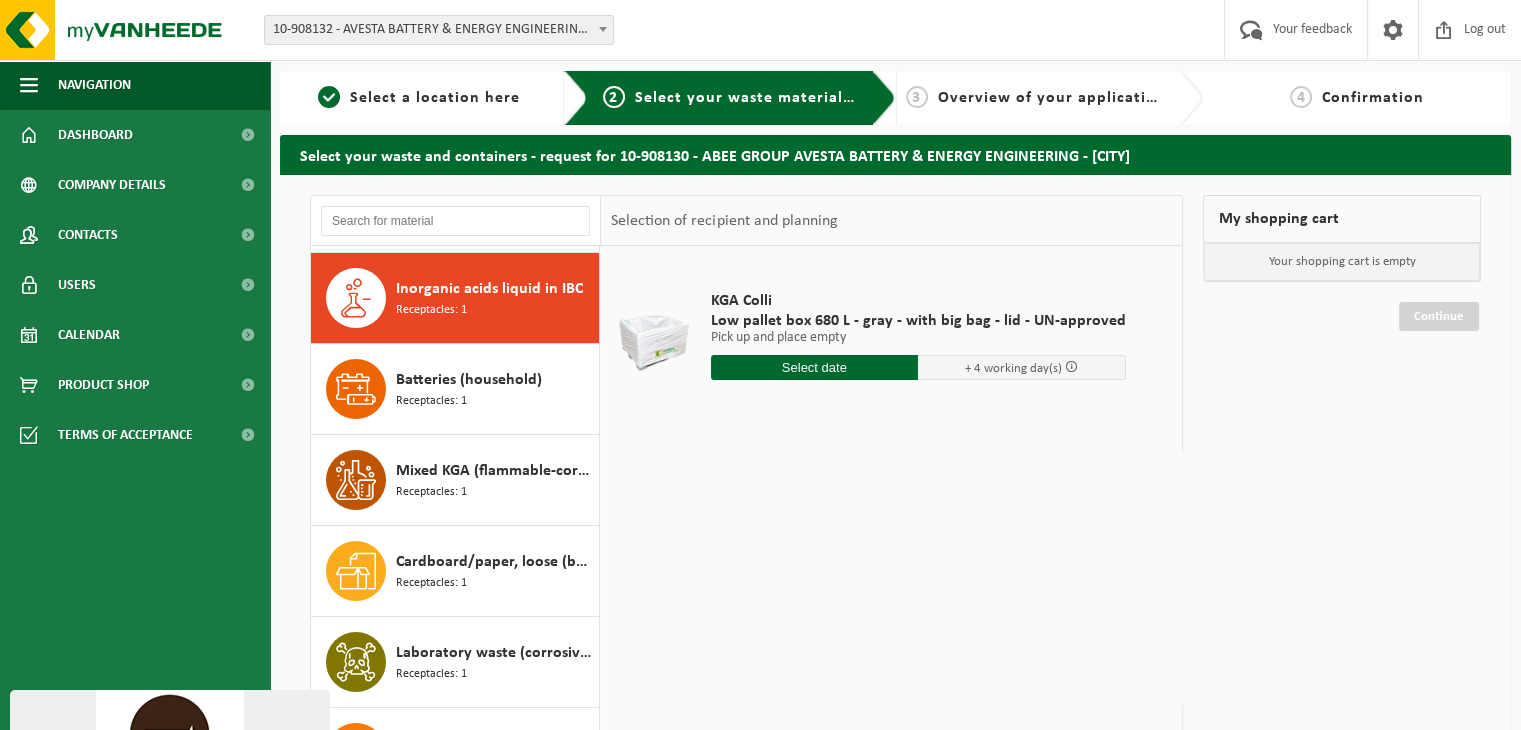 scroll, scrollTop: 90, scrollLeft: 0, axis: vertical 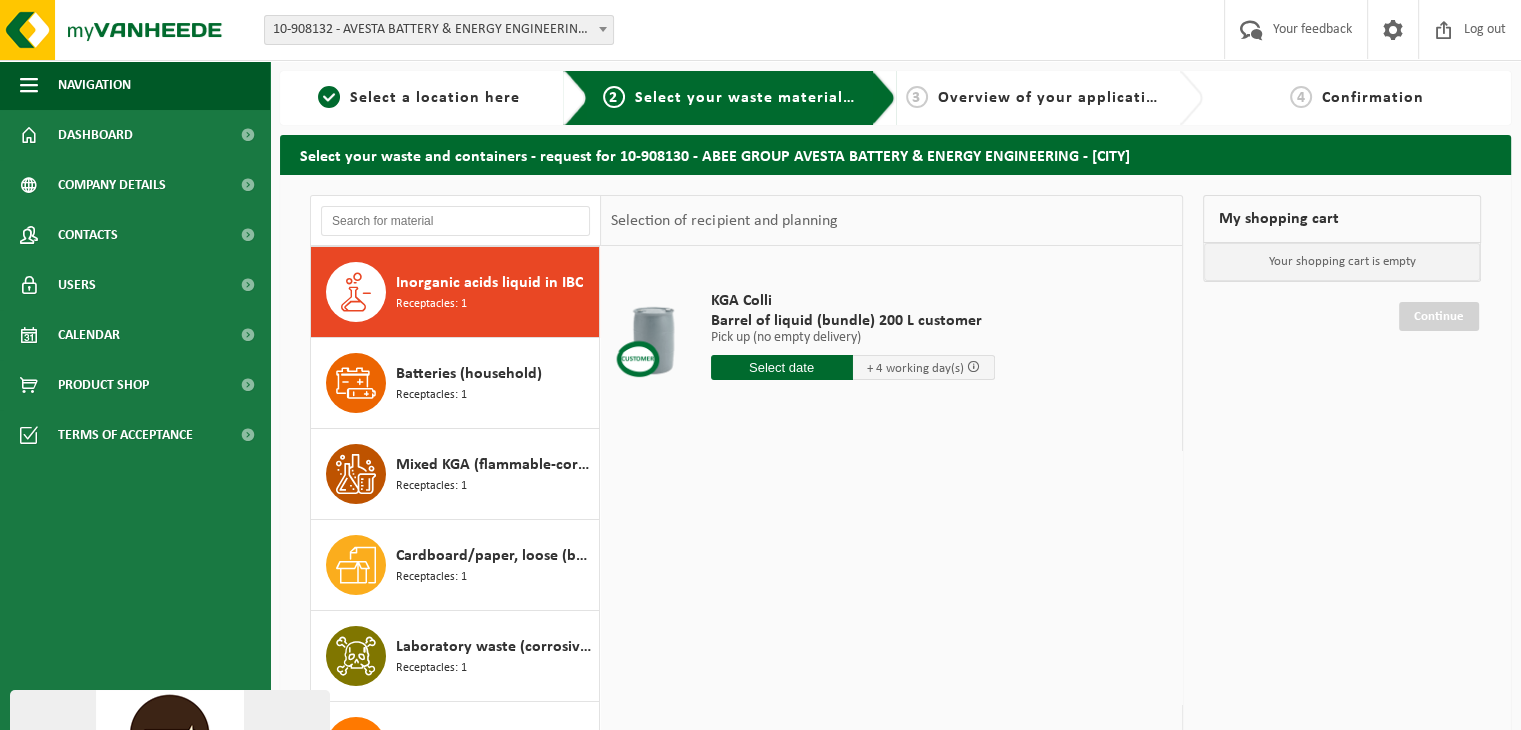 click on "Customer Experience Agent" at bounding box center (170, 887) 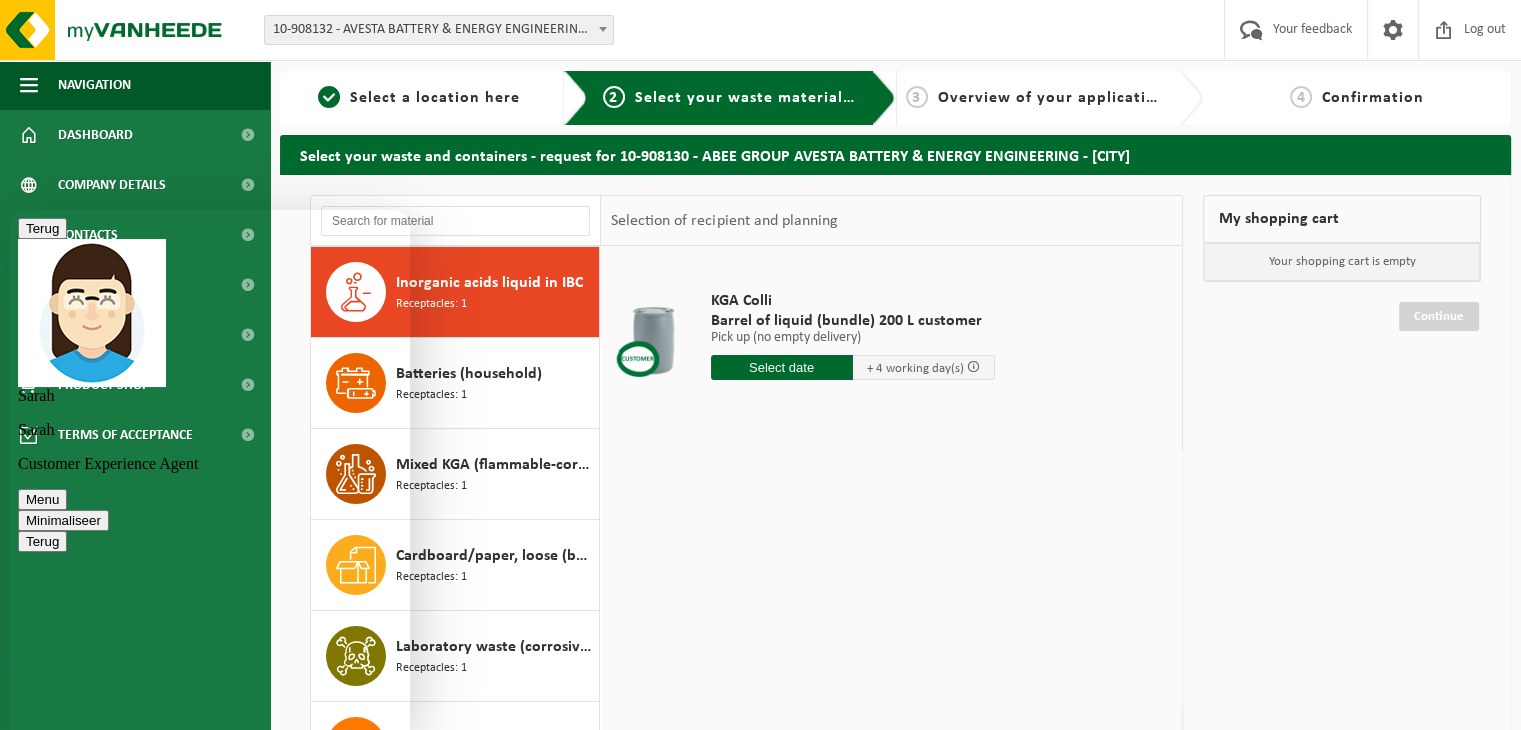scroll, scrollTop: 172, scrollLeft: 0, axis: vertical 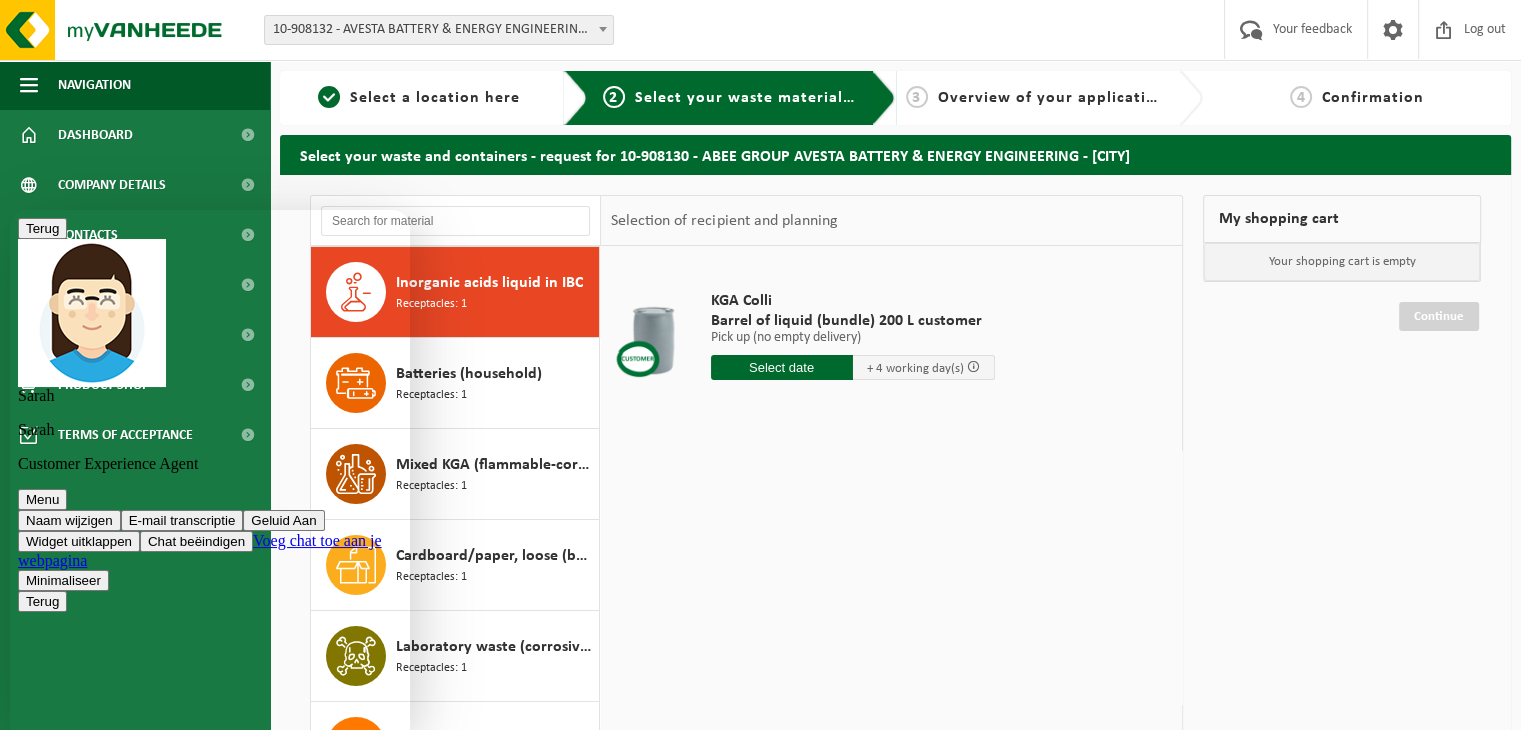 click on "KGA Colli
Barrel of liquid (bundle) 200 L customer
Pick up (no empty delivery)
Pick up (no empty delivery)
Pick up (no empty delivery)
+ 4 working day(s)
1
Number
In shopping cart" at bounding box center [891, 546] 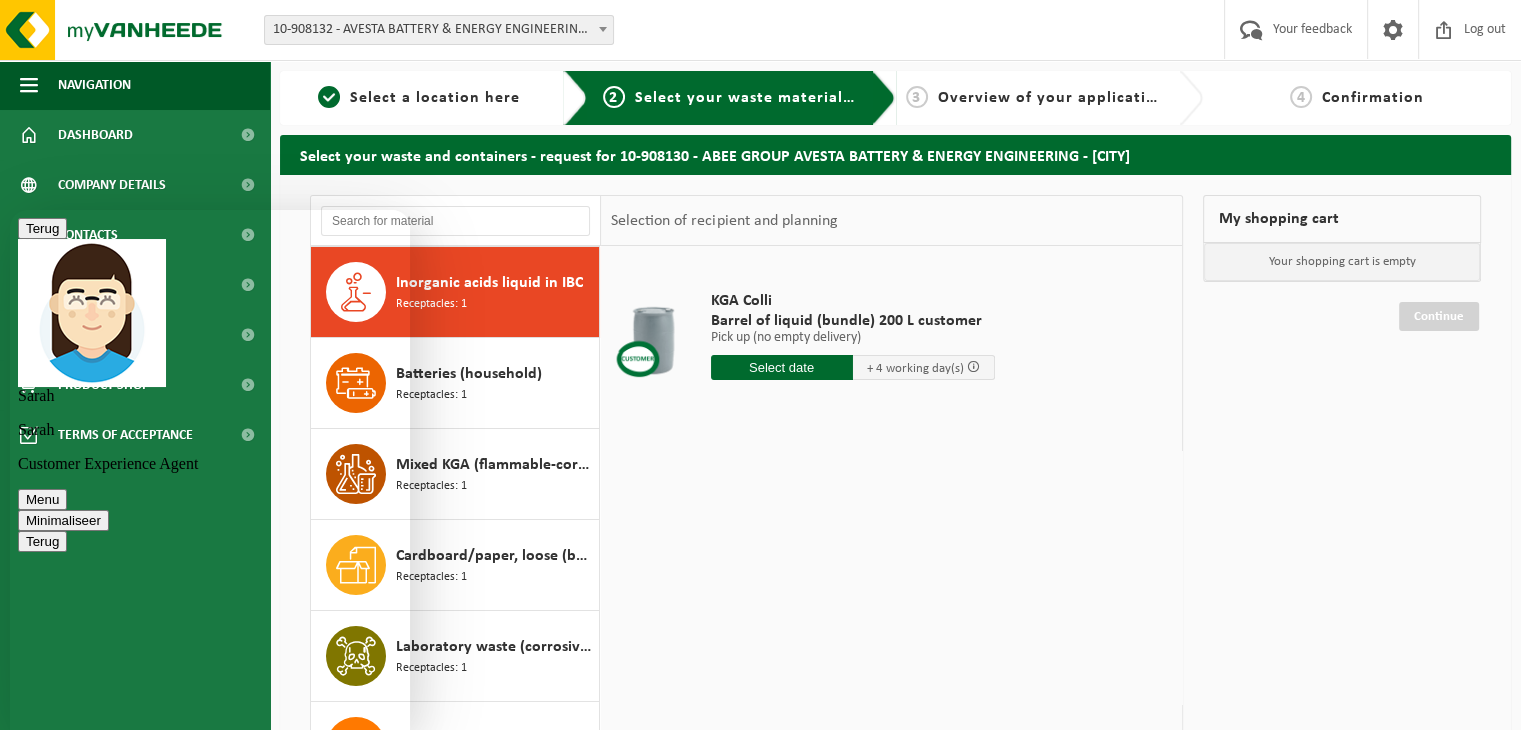 scroll, scrollTop: 611, scrollLeft: 0, axis: vertical 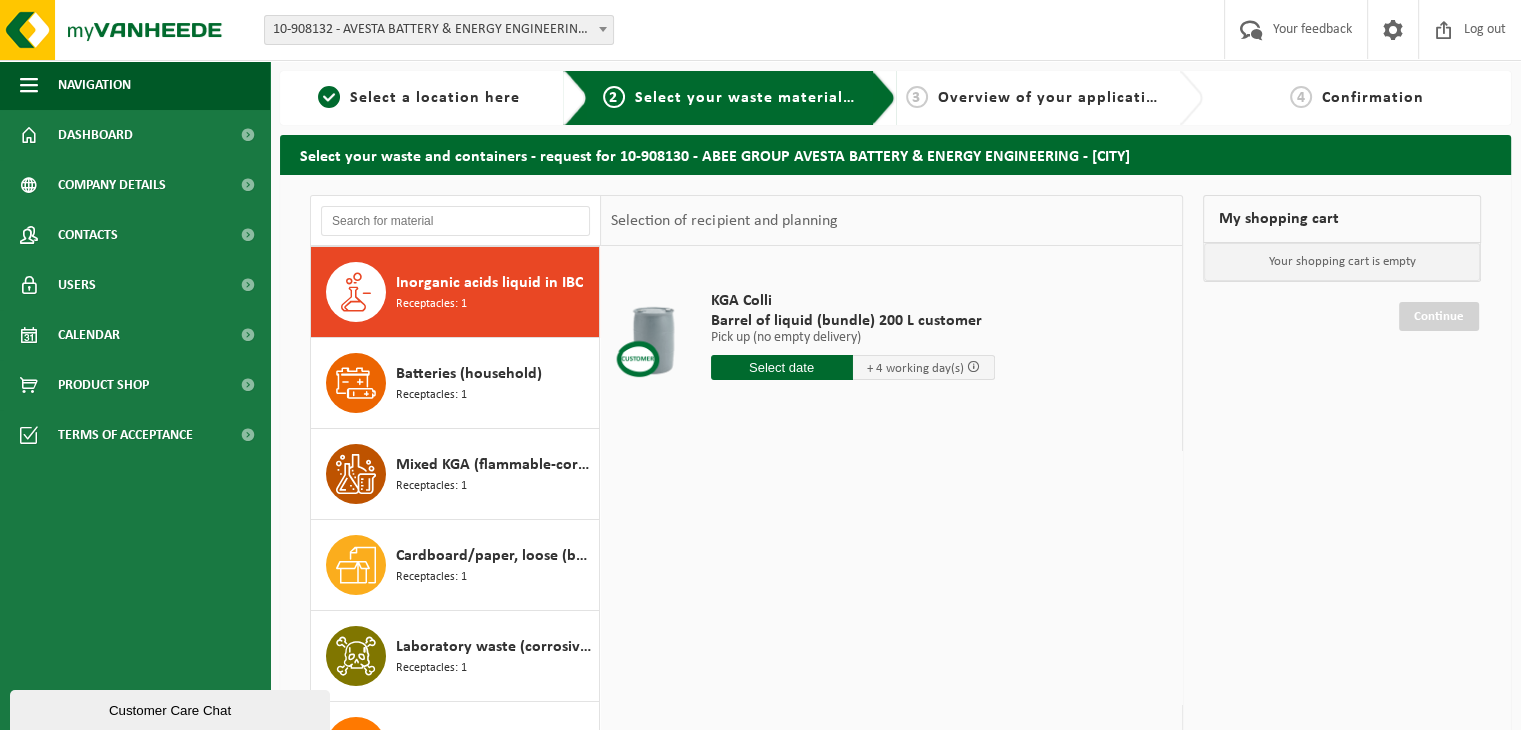 click on "Customer Care Chat" at bounding box center (170, 710) 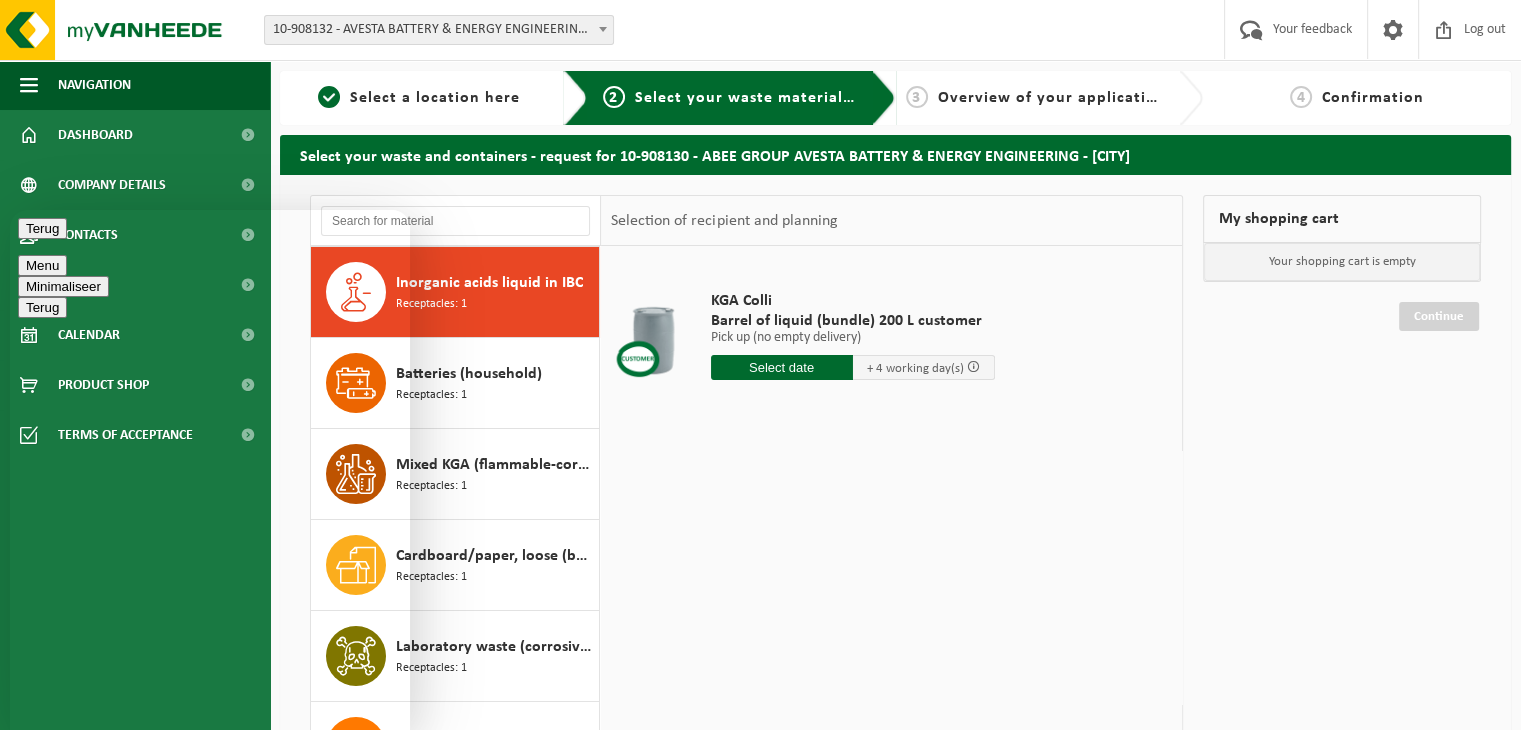 scroll, scrollTop: 0, scrollLeft: 0, axis: both 